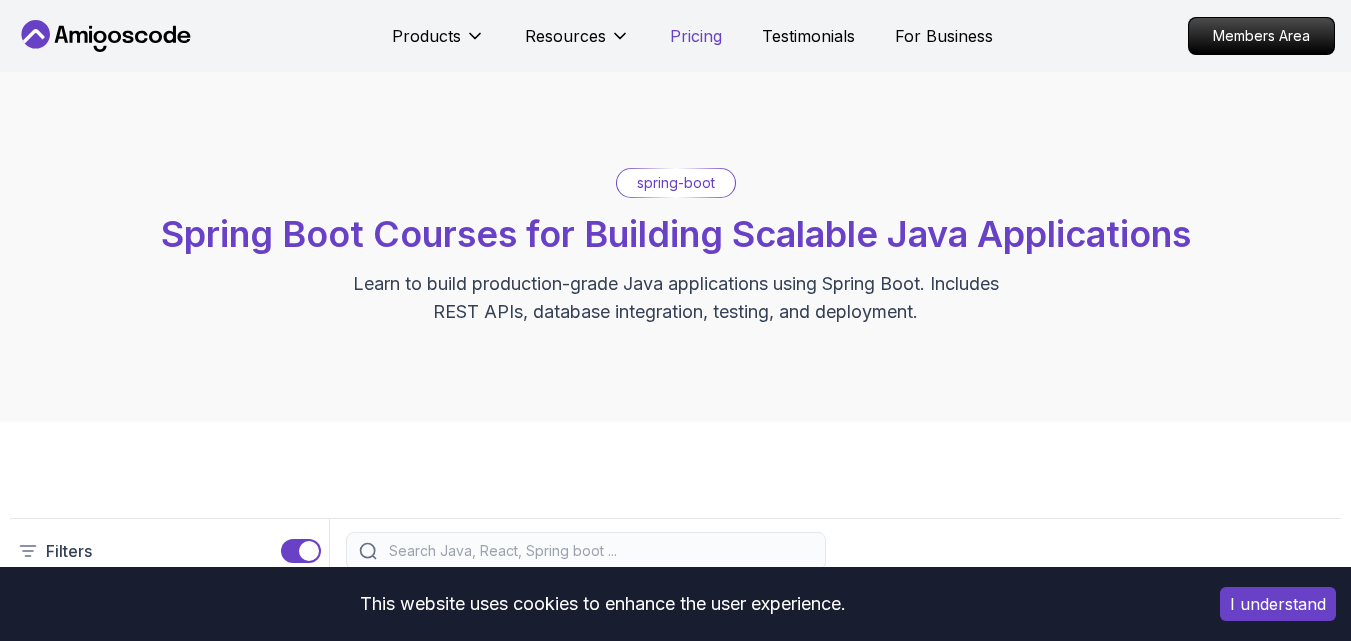 scroll, scrollTop: 0, scrollLeft: 0, axis: both 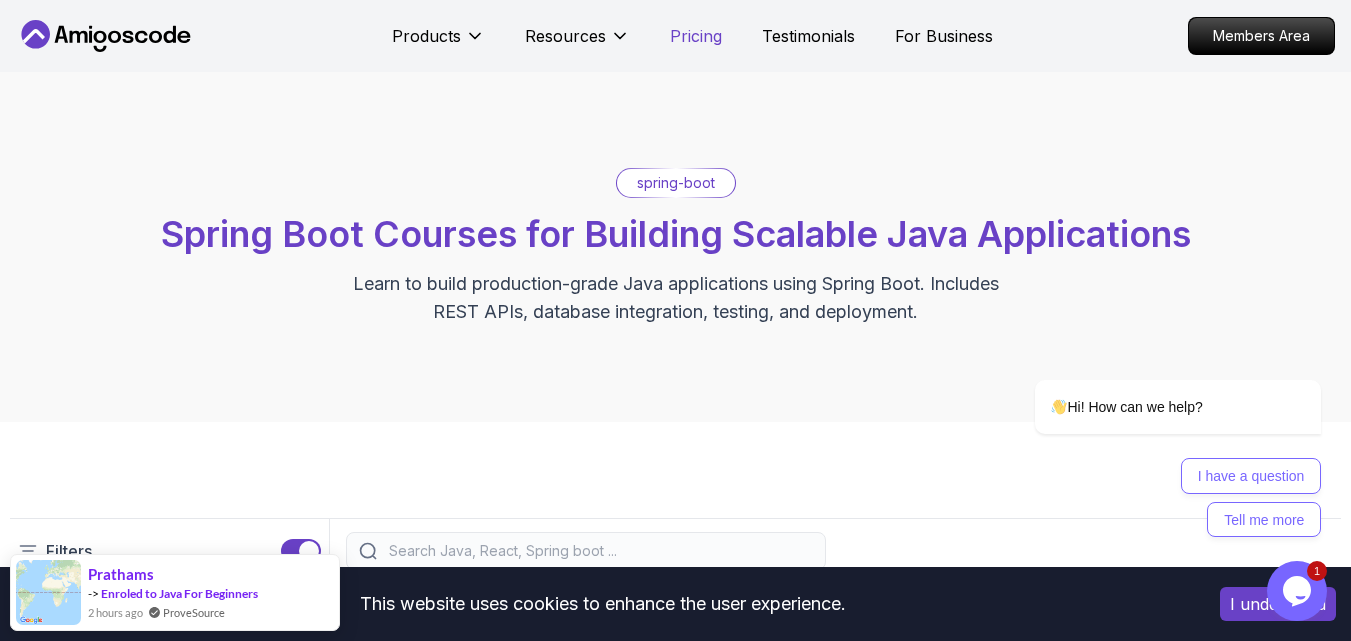 click on "Pricing" at bounding box center (696, 36) 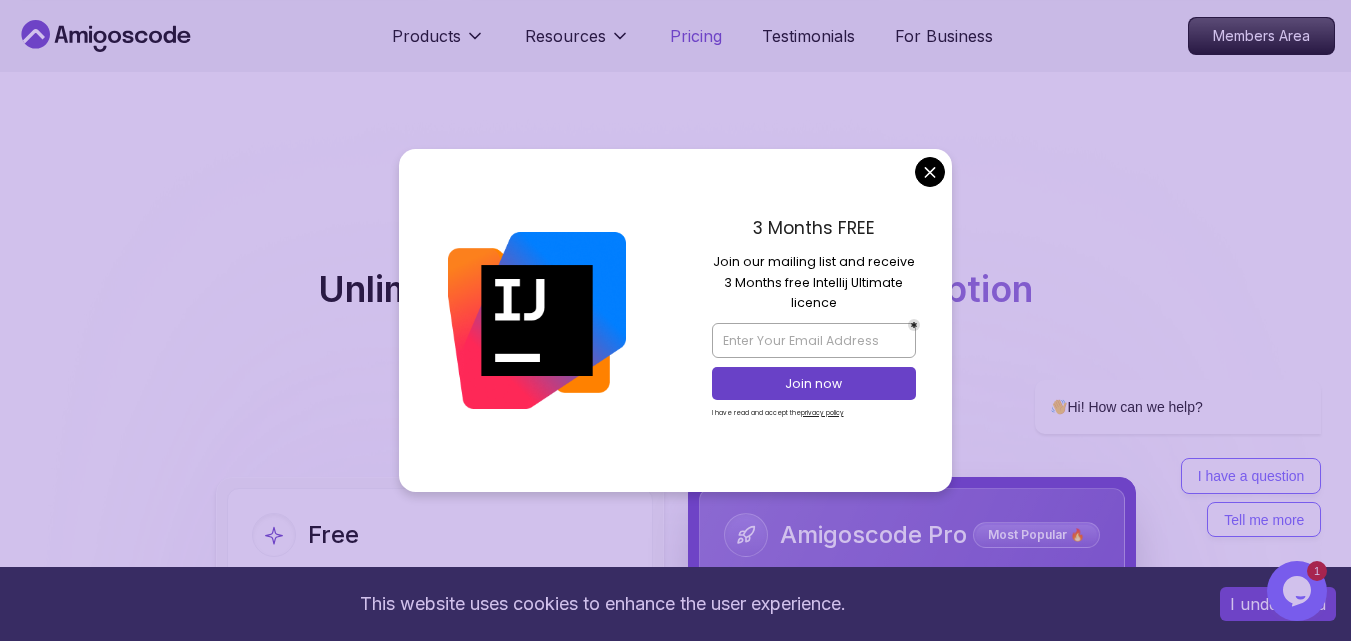 scroll, scrollTop: 4809, scrollLeft: 0, axis: vertical 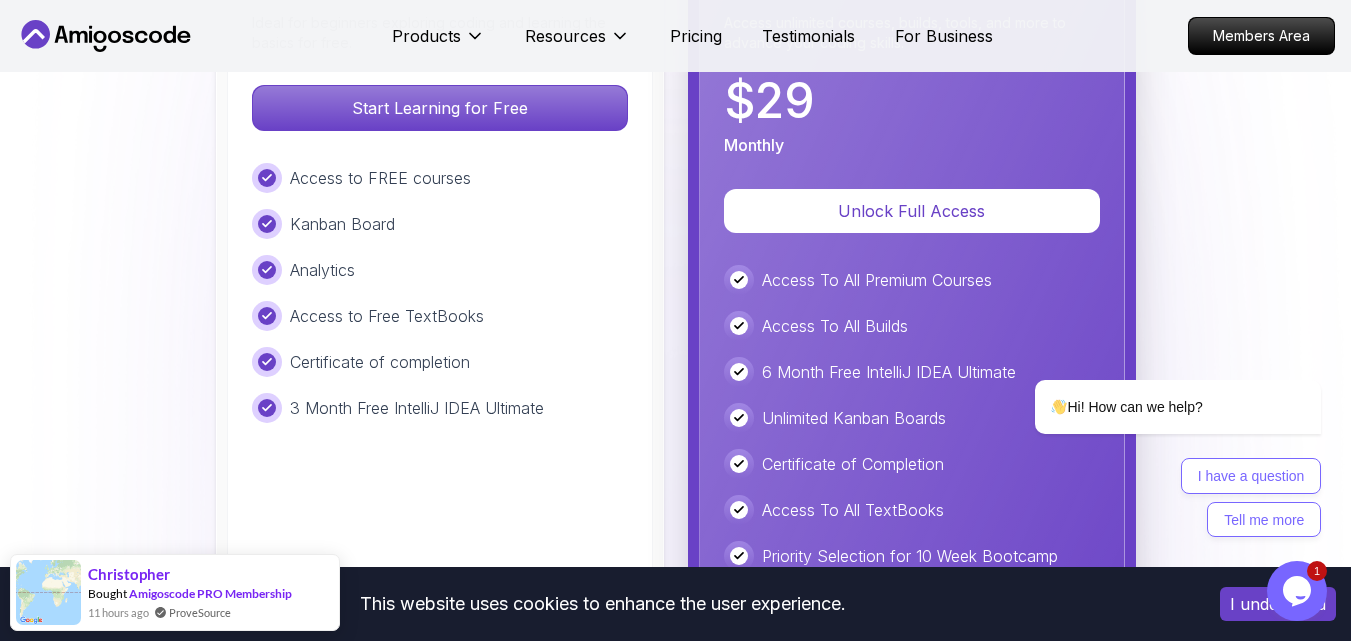 click on "This website uses cookies to enhance the user experience. I understand Products Resources Pricing Testimonials For Business Members Area Products Resources Pricing Testimonials For Business Members Area Jogh Long Spring Developer Advocate "Amigoscode Does a pretty good job, and consistently too, covering Spring and for that, I'm very Appreciative" The One-Stop Platform for   Developers Get unlimited access to coding   courses ,   Quizzes ,   Builds  and   Tools . Start your journey or level up your career with Amigoscode today! Start for Free https://amigoscode.com/dashboard OUR AMIGO STUDENTS WORK IN TOP COMPANIES Courses Builds Discover Amigoscode's Latest   Premium Courses! Get unlimited access to coding   courses ,   Quizzes ,   Builds  and   Tools . Start your journey or level up your career with Amigoscode today! Browse all  courses Advanced Spring Boot Pro Dive deep into Spring Boot with our advanced course, designed to take your skills from intermediate to expert level. NEW Spring Boot for Beginners" at bounding box center (675, 1327) 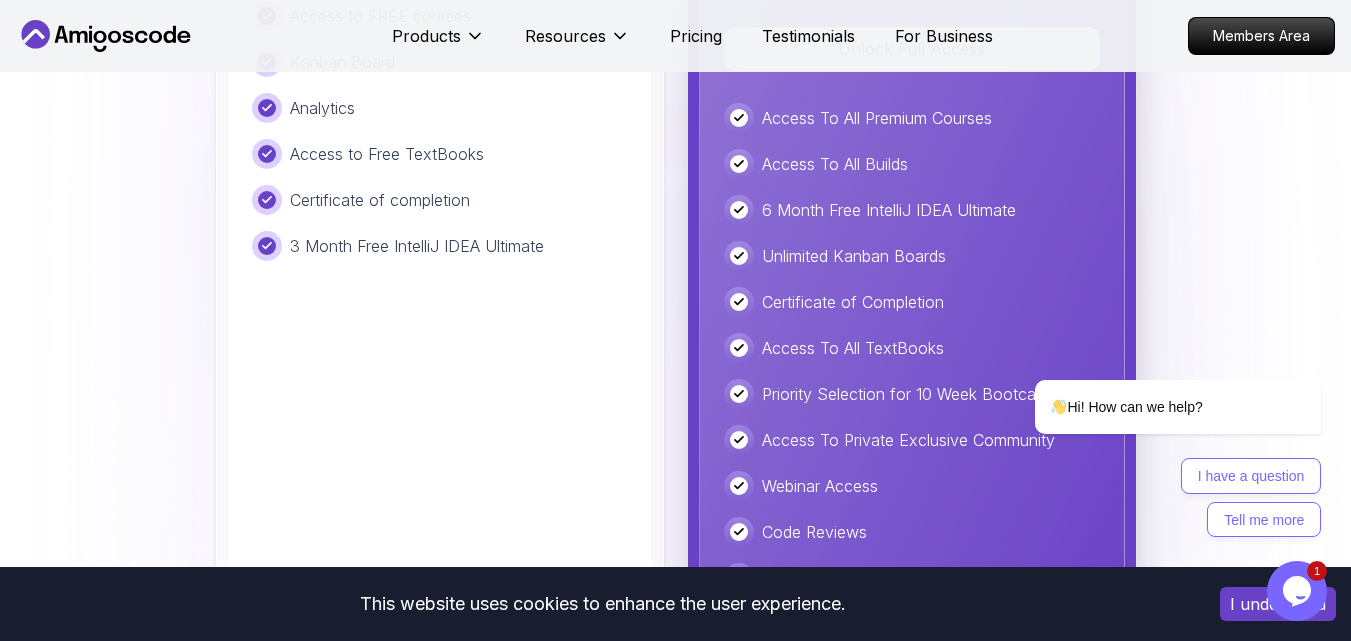 scroll, scrollTop: 4449, scrollLeft: 0, axis: vertical 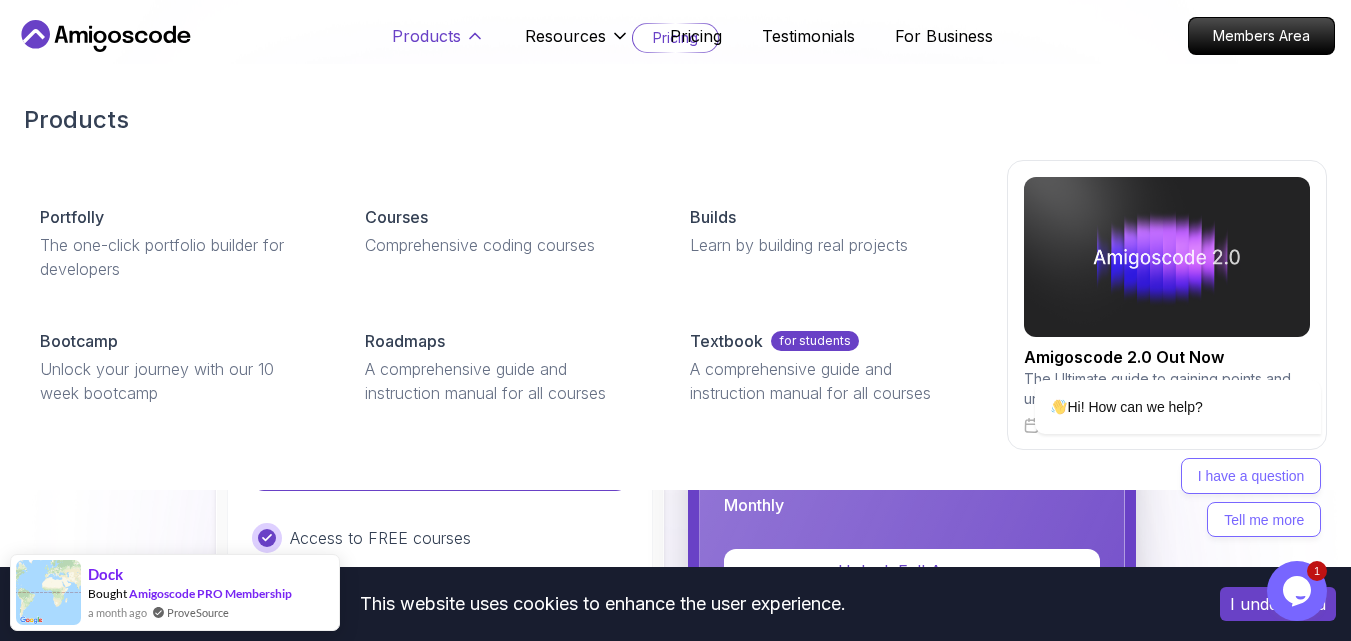 click on "Products" at bounding box center [426, 36] 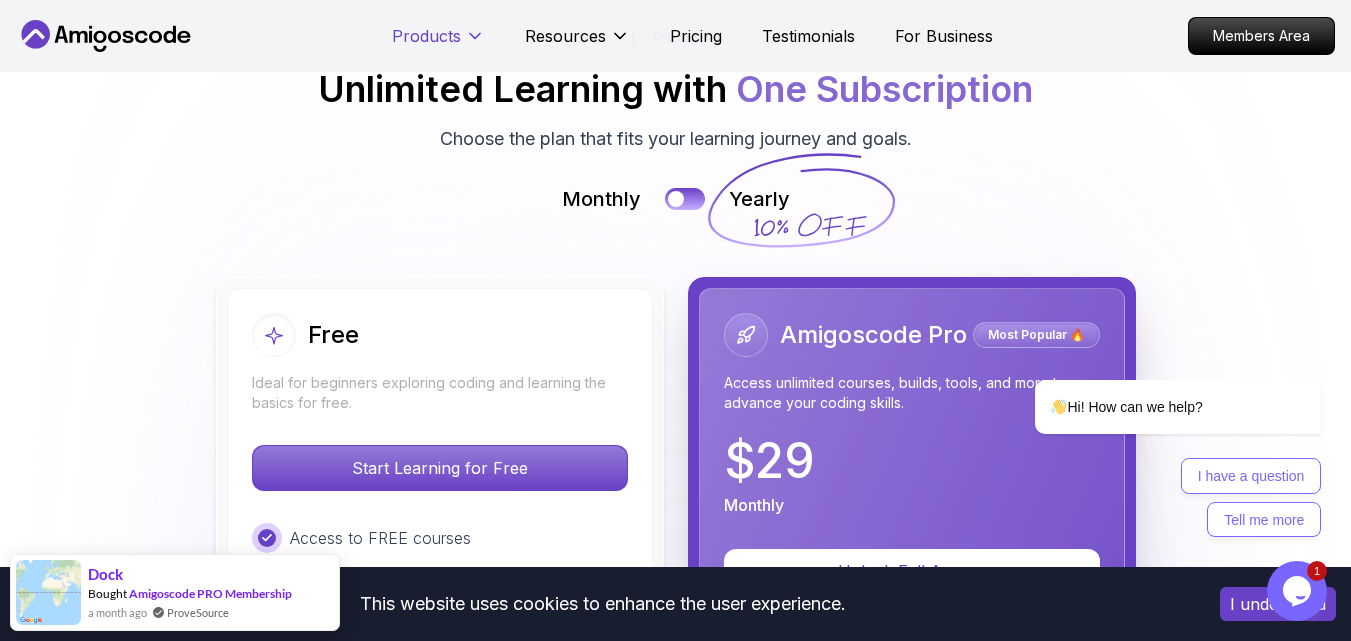 click on "Products" at bounding box center [426, 36] 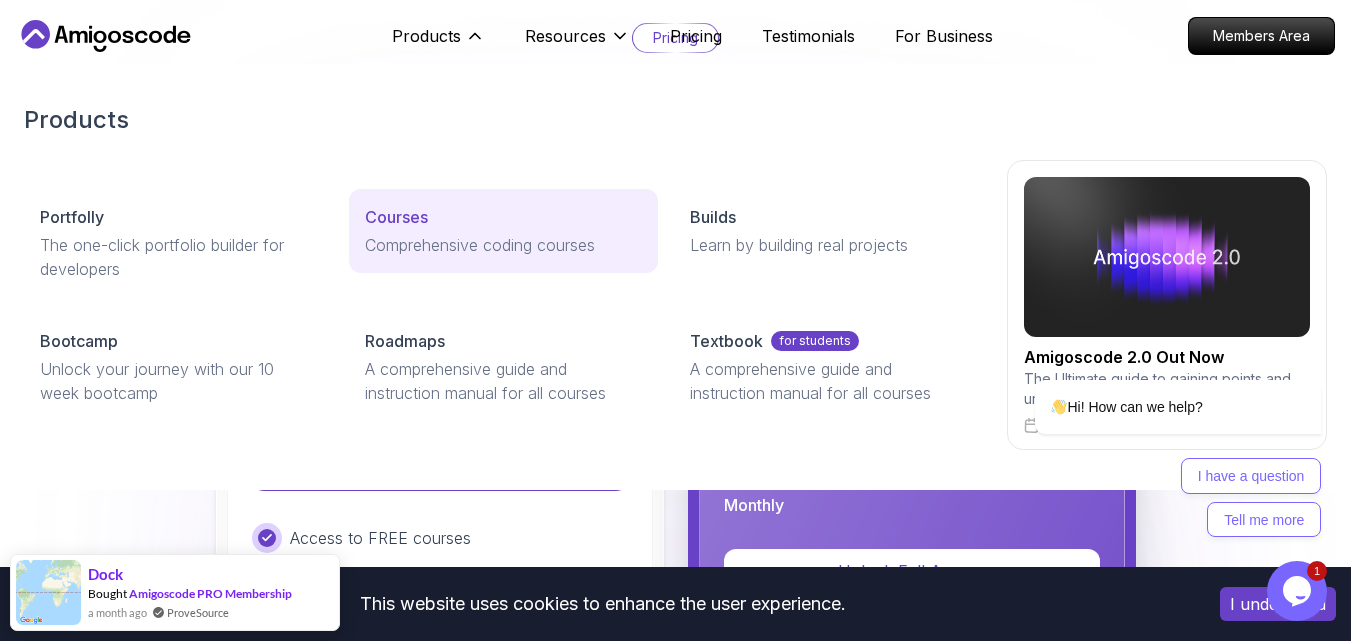 click on "Courses" at bounding box center [396, 217] 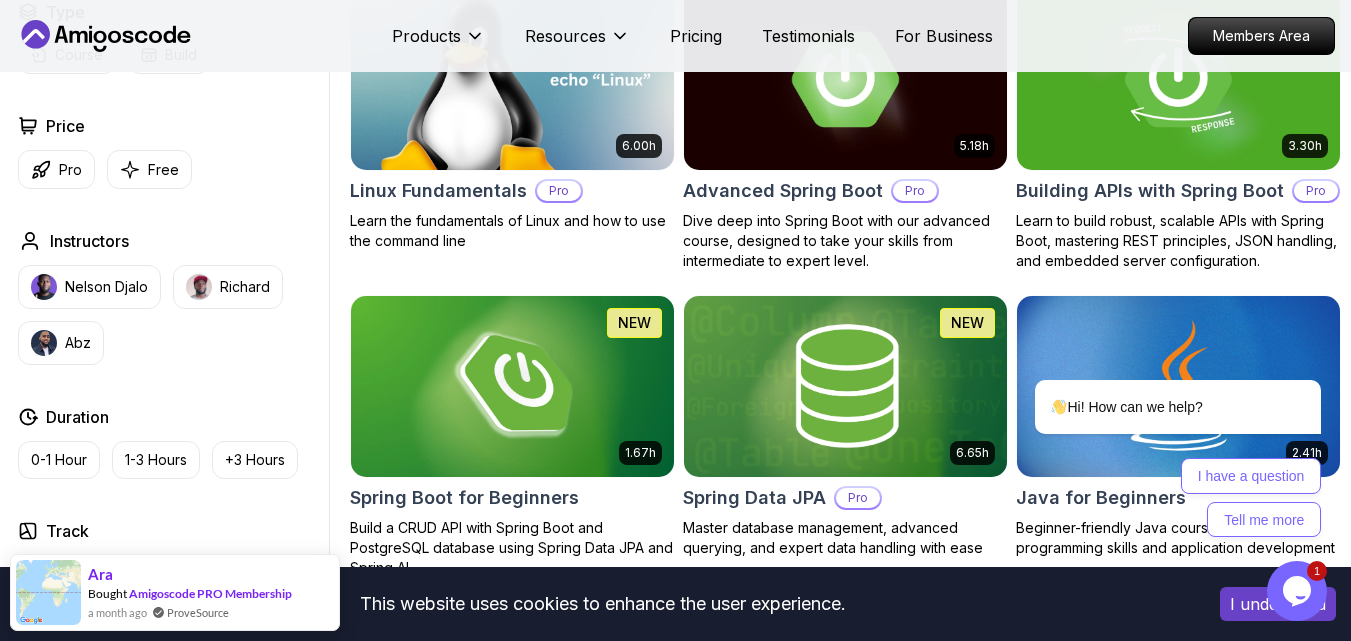 scroll, scrollTop: 600, scrollLeft: 0, axis: vertical 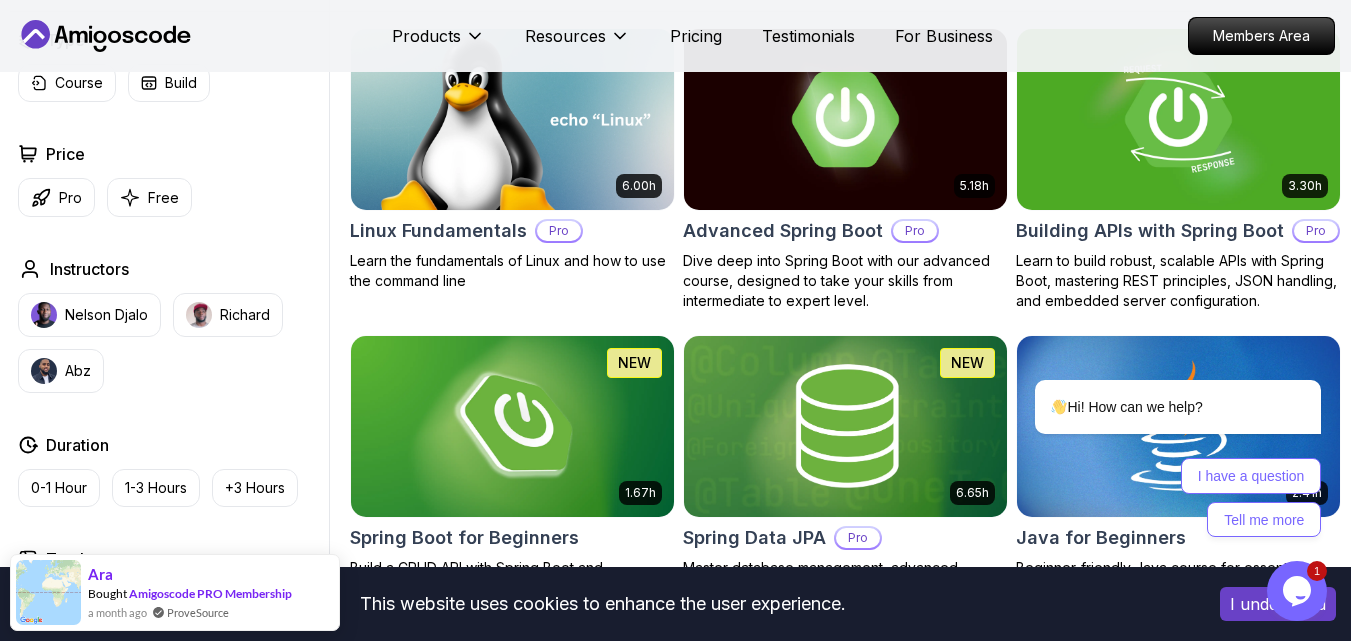 click at bounding box center (512, 119) 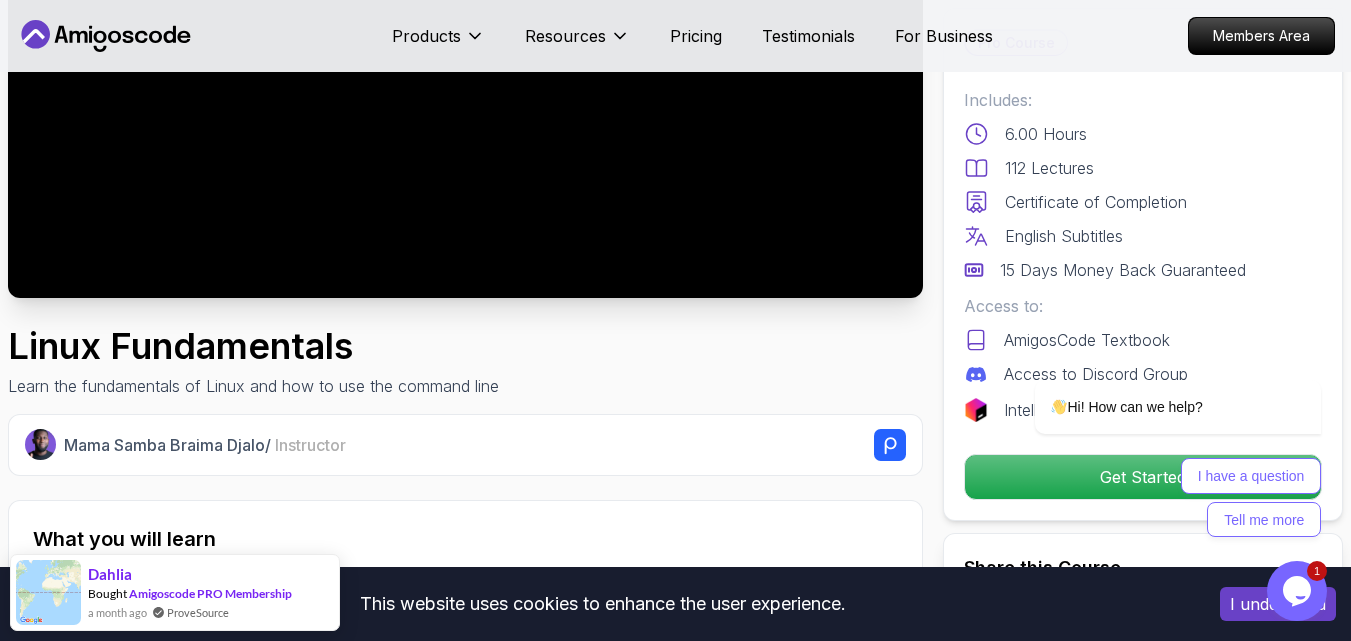 scroll, scrollTop: 560, scrollLeft: 0, axis: vertical 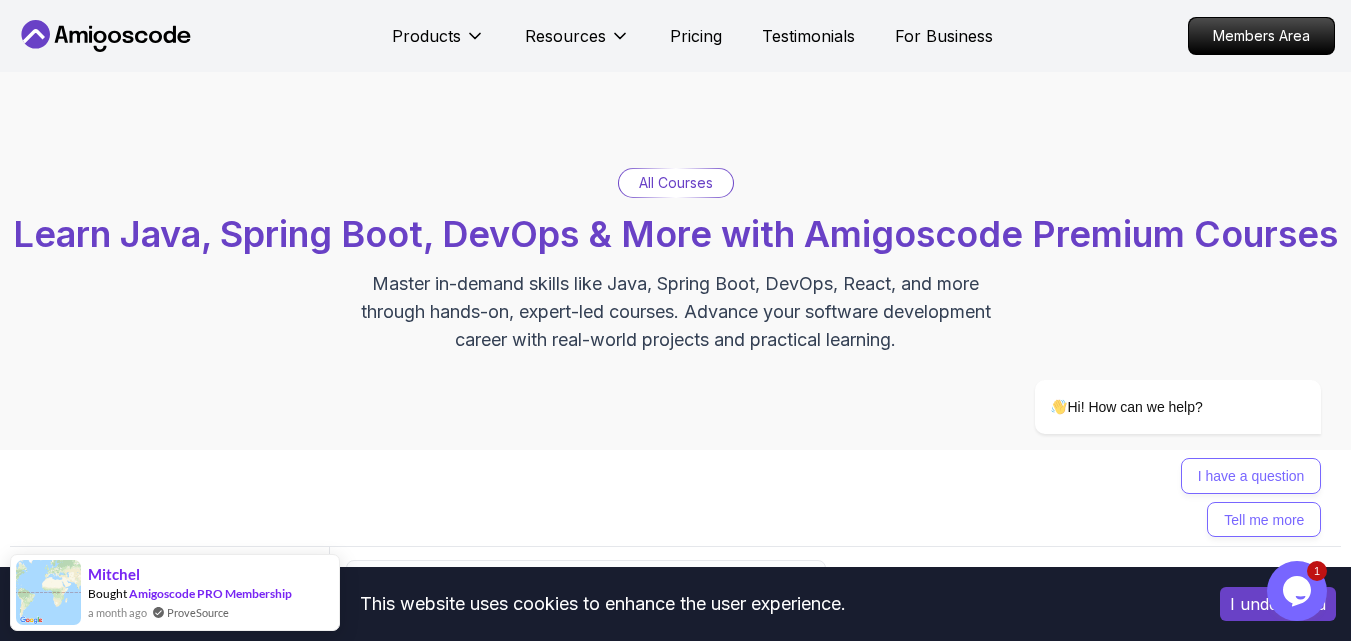 click on "Products Resources Pricing Testimonials For Business" at bounding box center (692, 36) 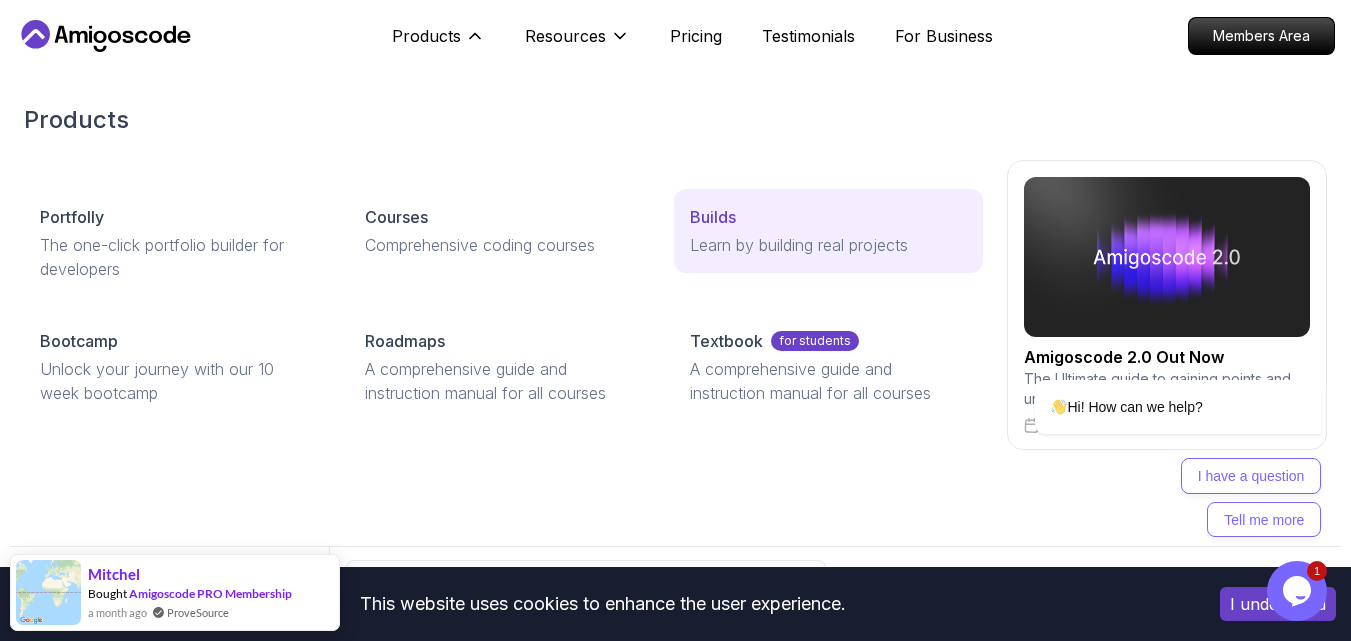 click on "Learn by building real projects" at bounding box center (828, 245) 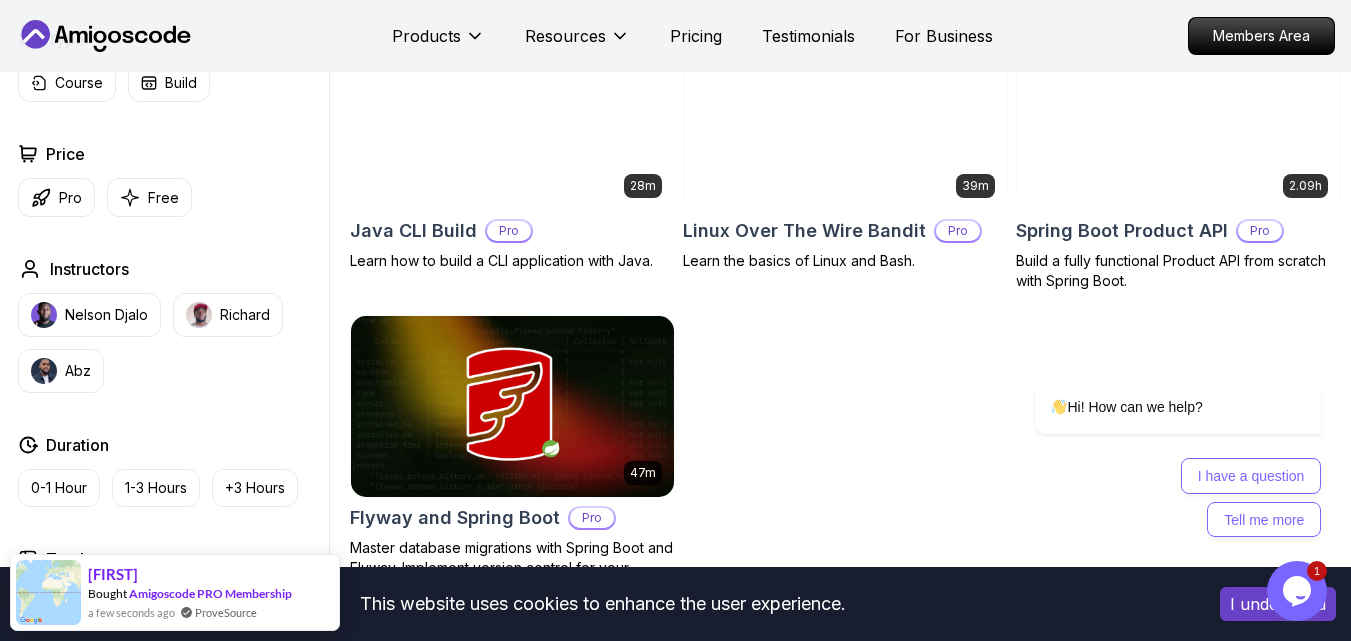 scroll, scrollTop: 640, scrollLeft: 0, axis: vertical 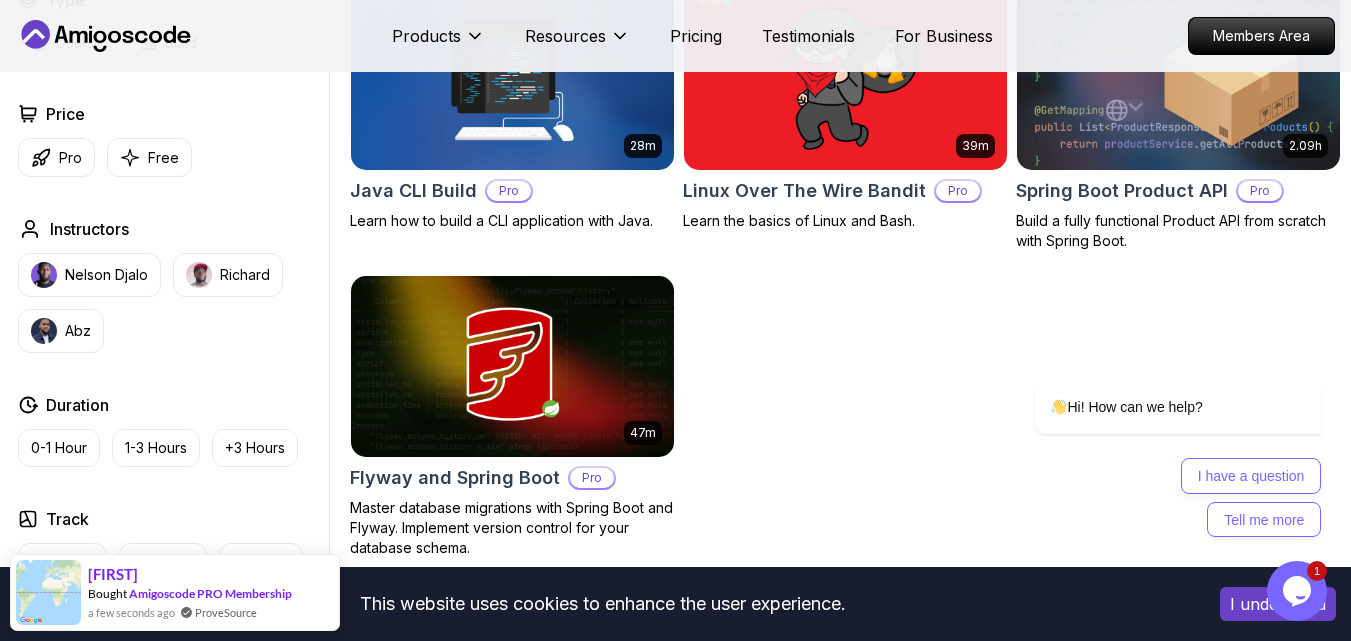 click at bounding box center (1178, 79) 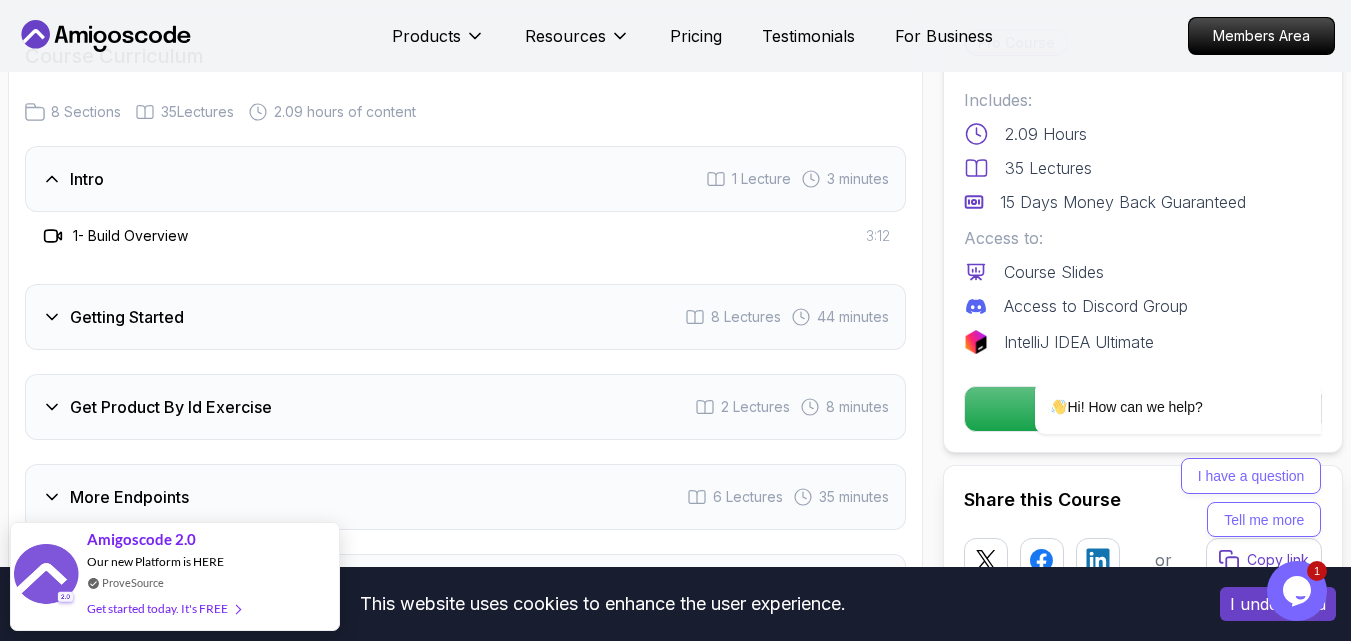 scroll, scrollTop: 2560, scrollLeft: 0, axis: vertical 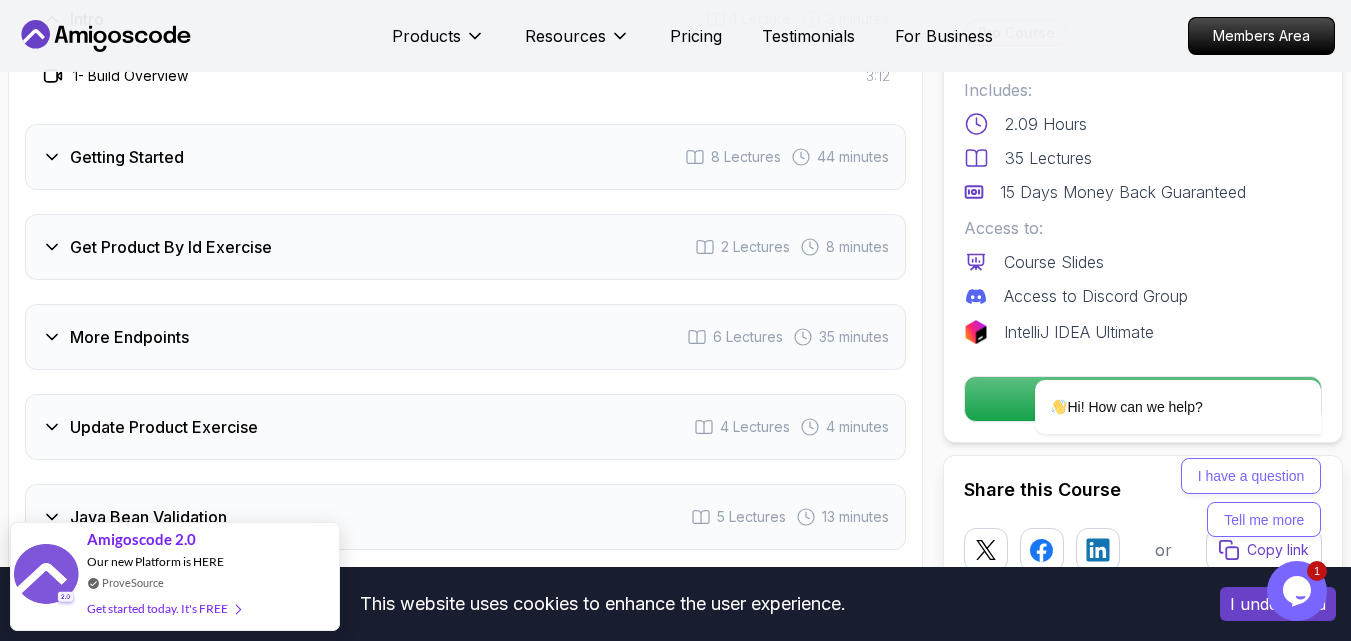 click on "Getting Started 8   Lectures     44 minutes" at bounding box center [465, 157] 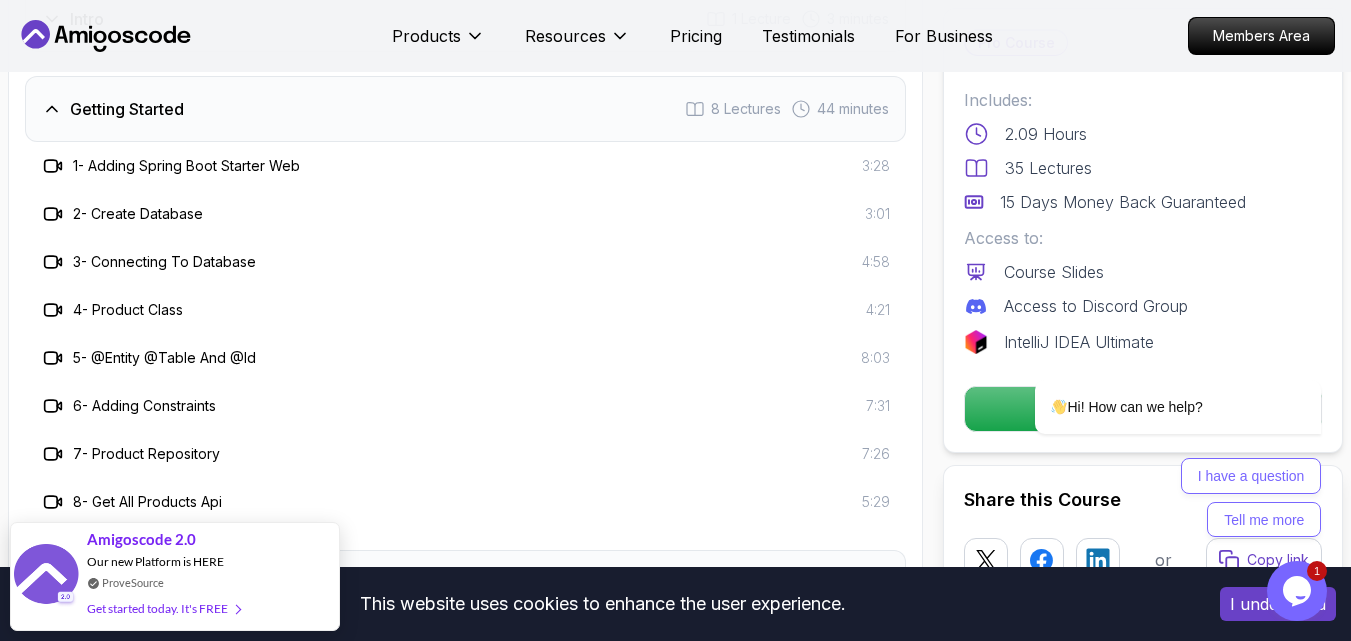 type 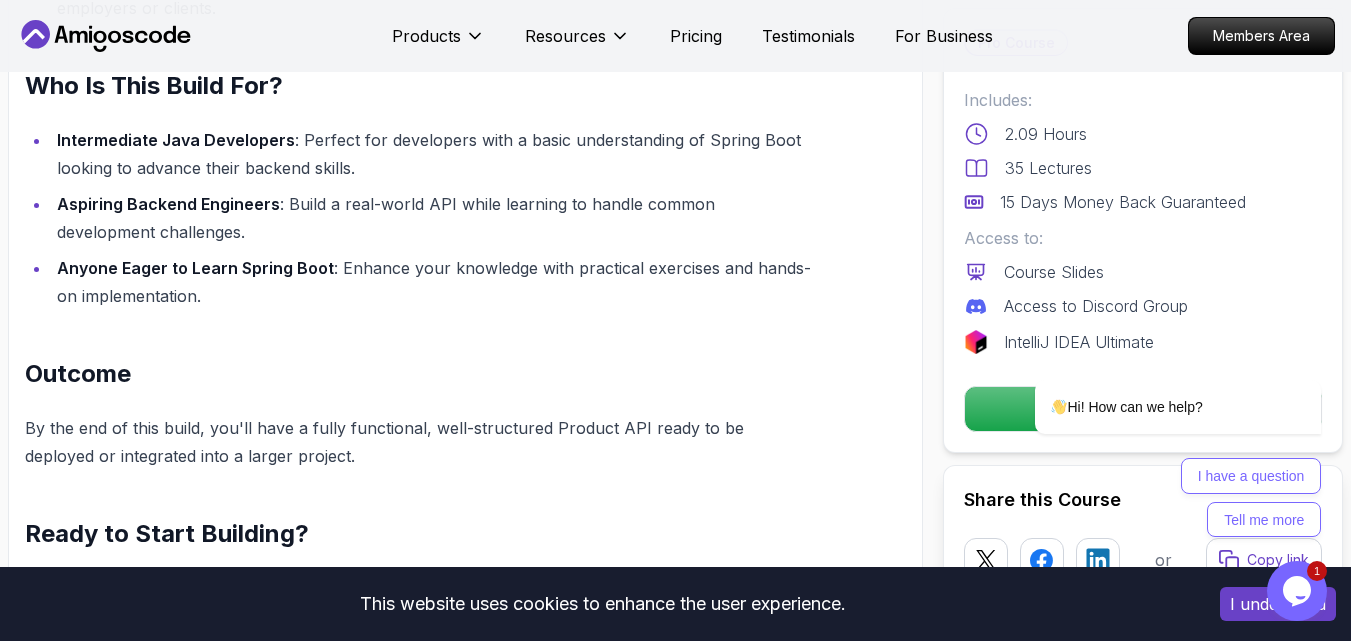 scroll, scrollTop: 0, scrollLeft: 0, axis: both 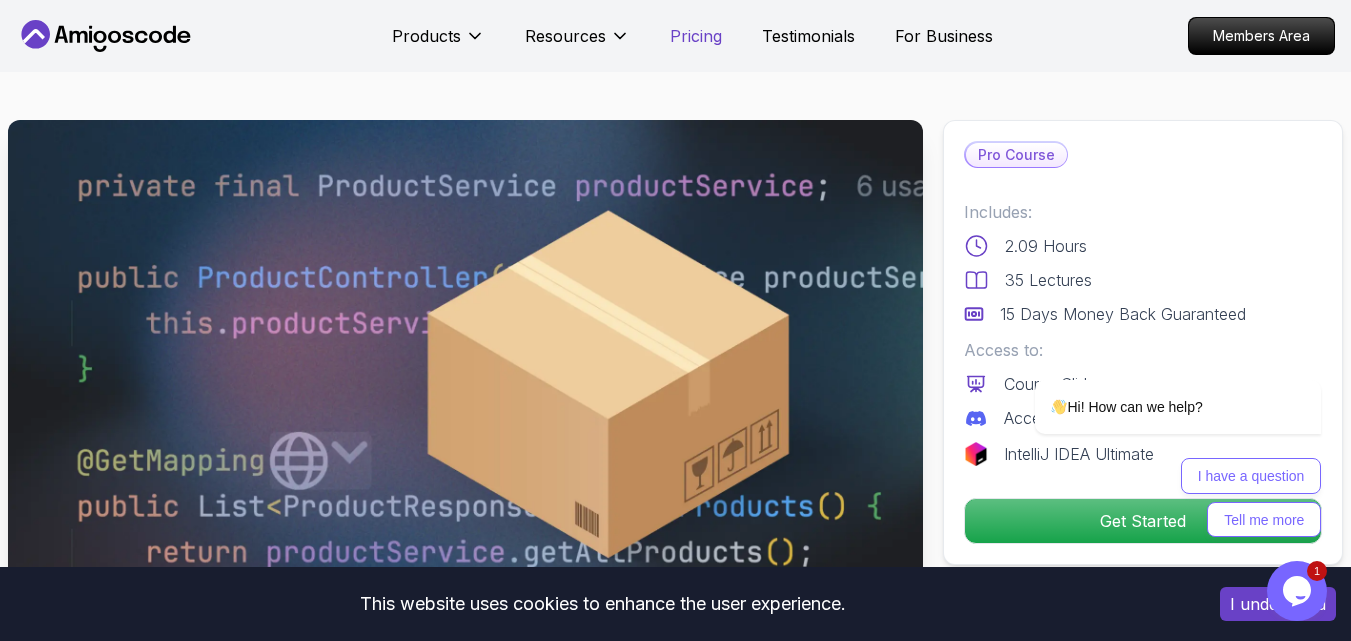 click on "Pricing" at bounding box center [696, 36] 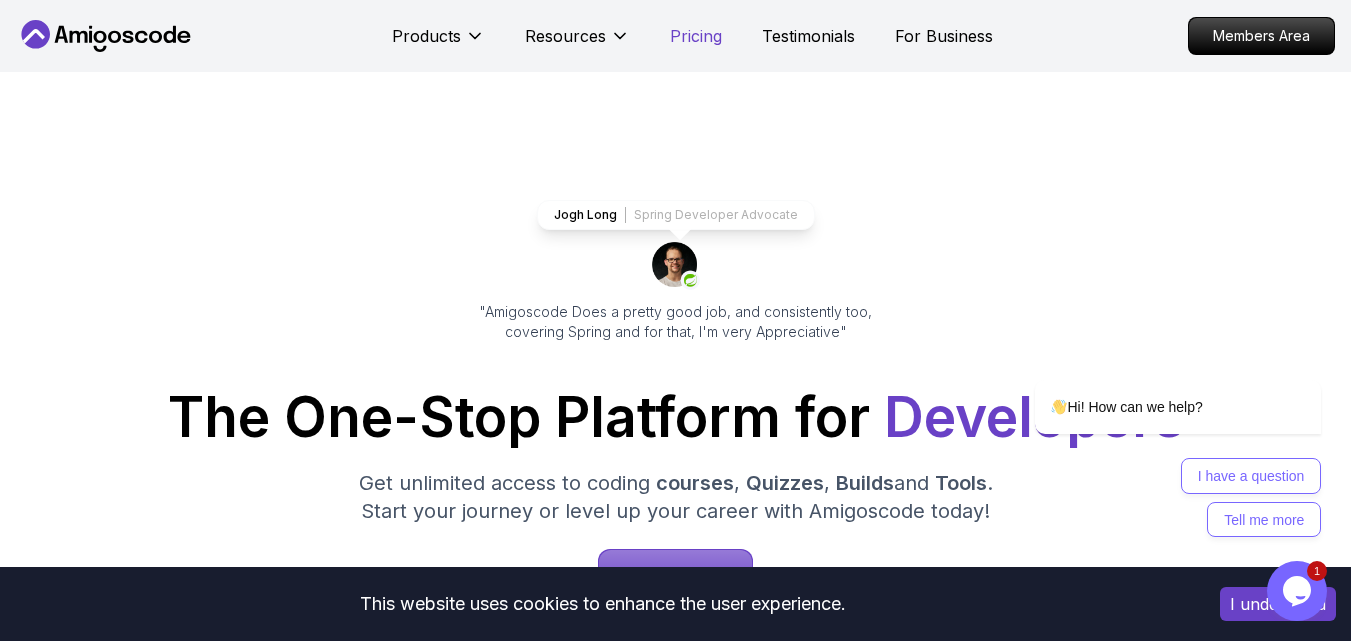 scroll, scrollTop: 4809, scrollLeft: 0, axis: vertical 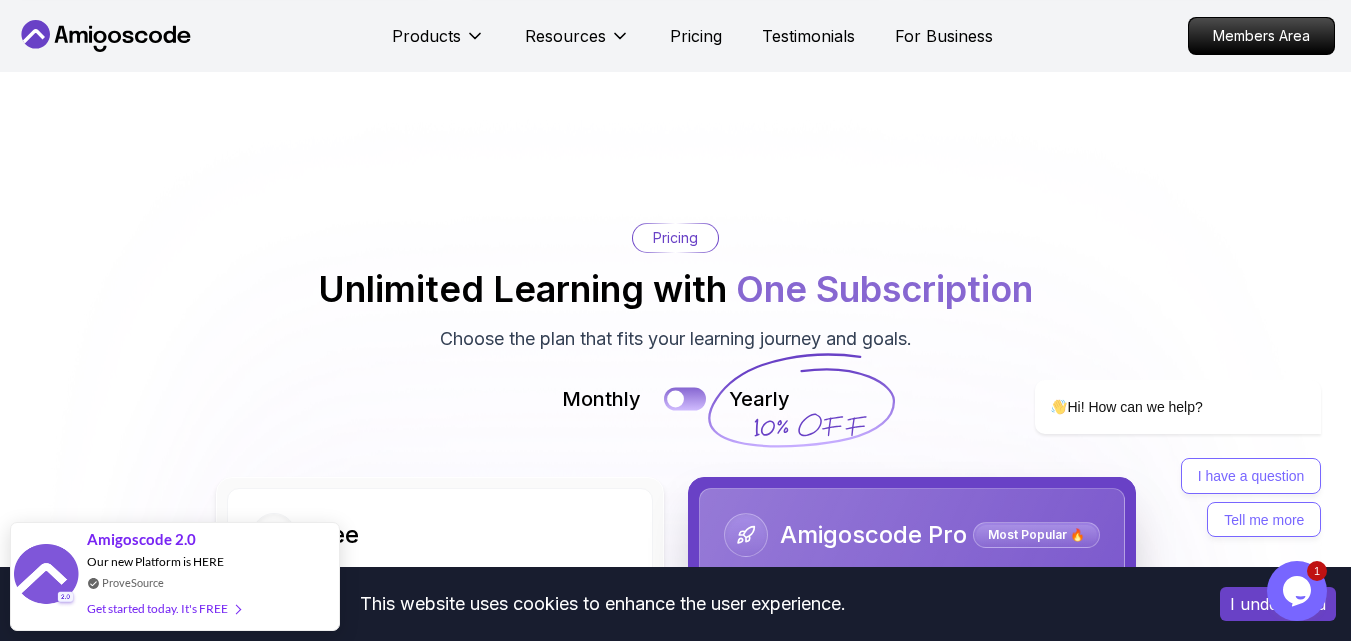 click at bounding box center (685, 399) 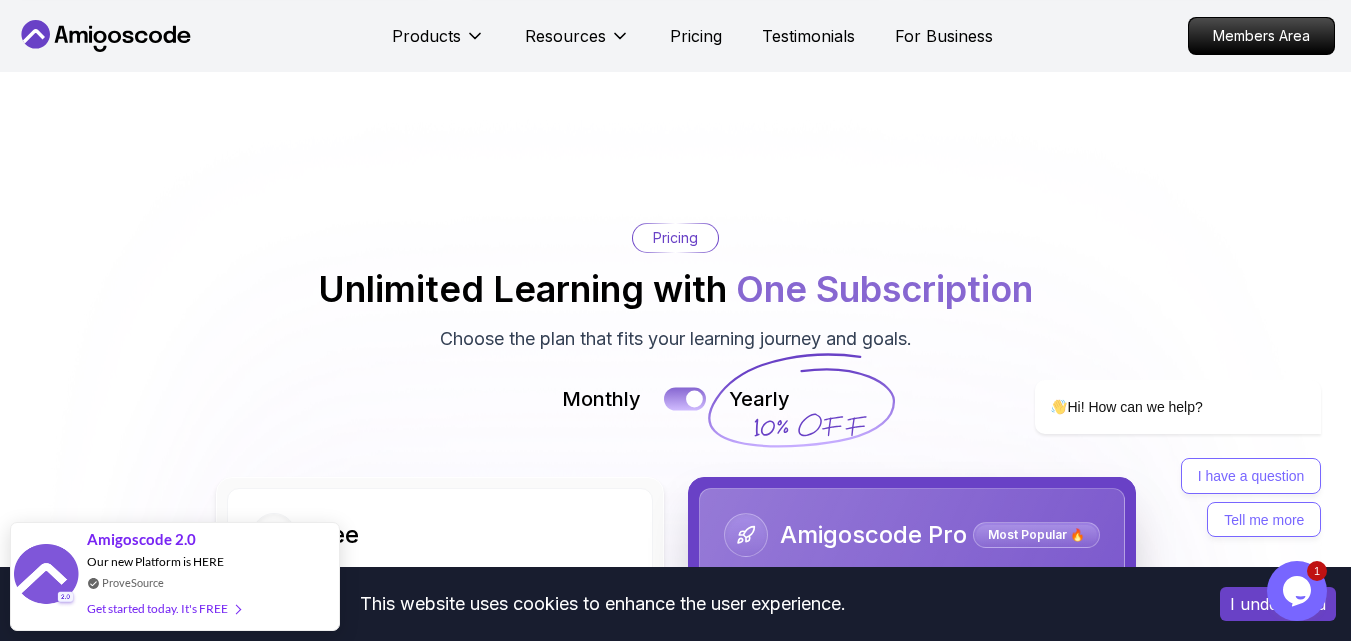 type 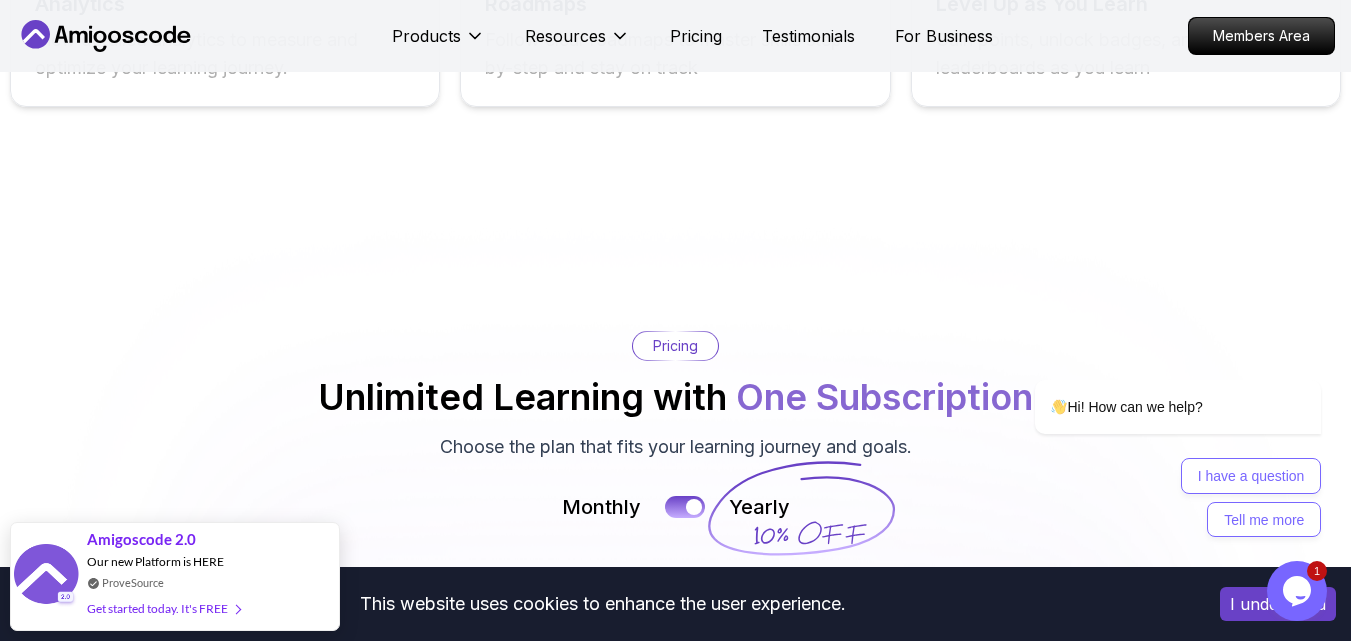 scroll, scrollTop: 4449, scrollLeft: 0, axis: vertical 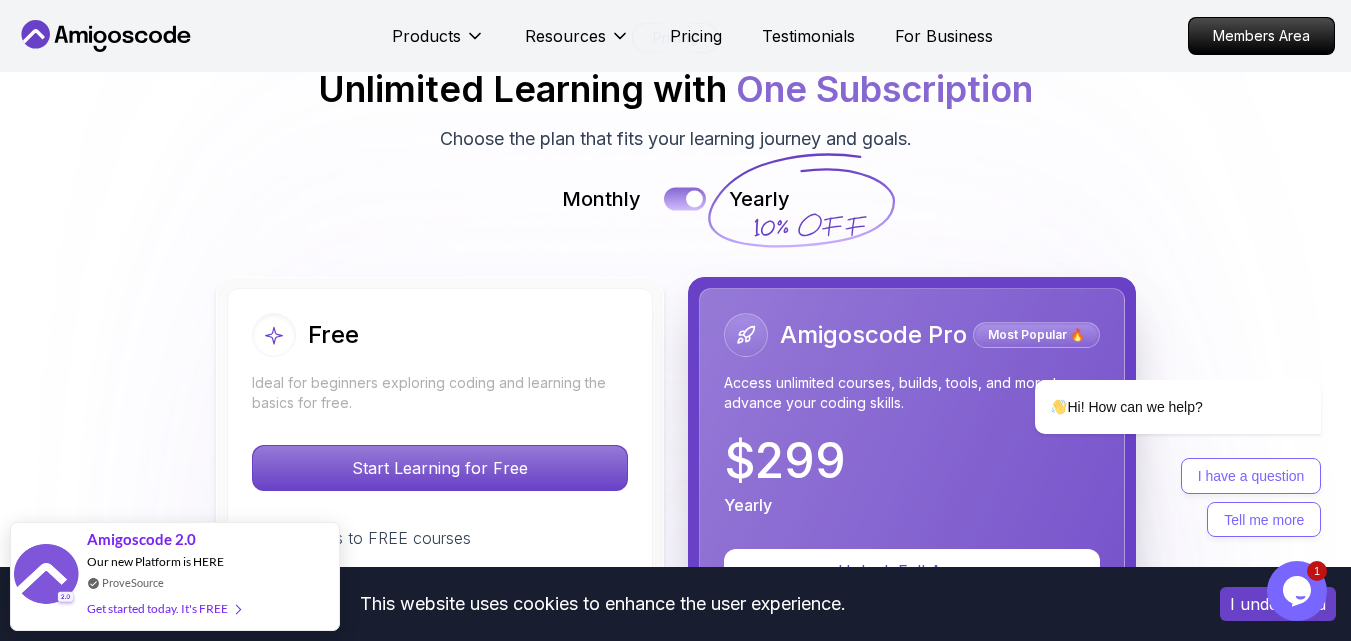 click at bounding box center (685, 199) 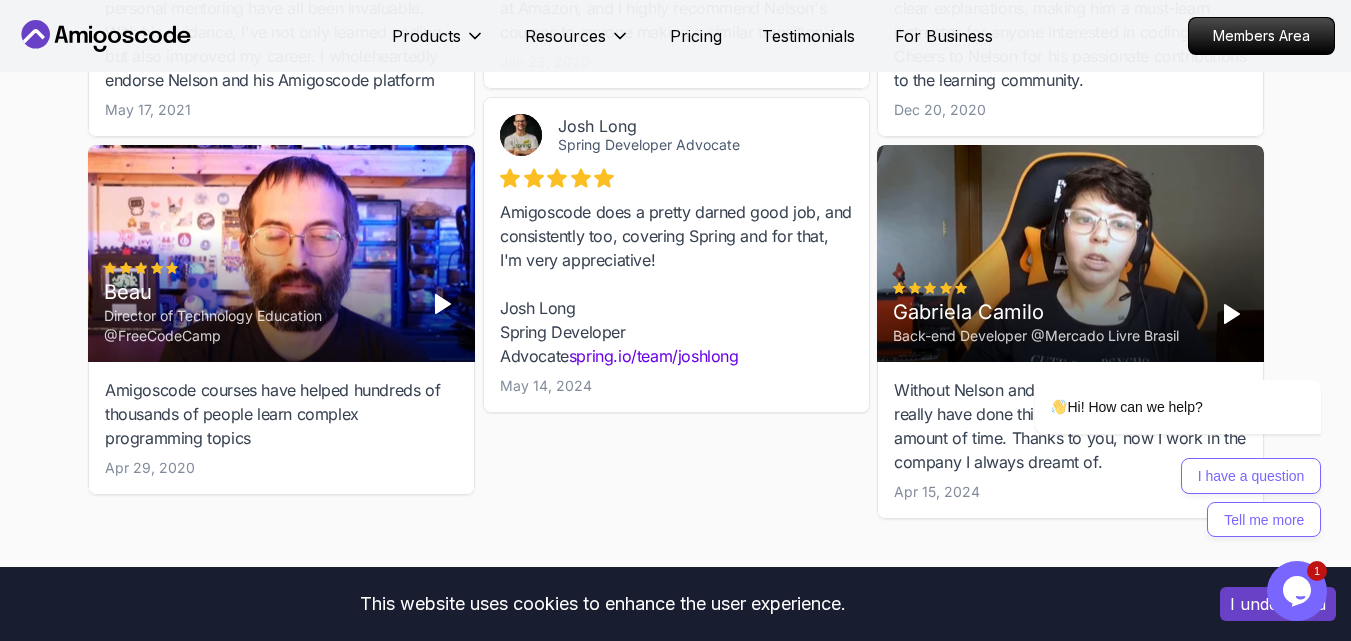 scroll, scrollTop: 6769, scrollLeft: 0, axis: vertical 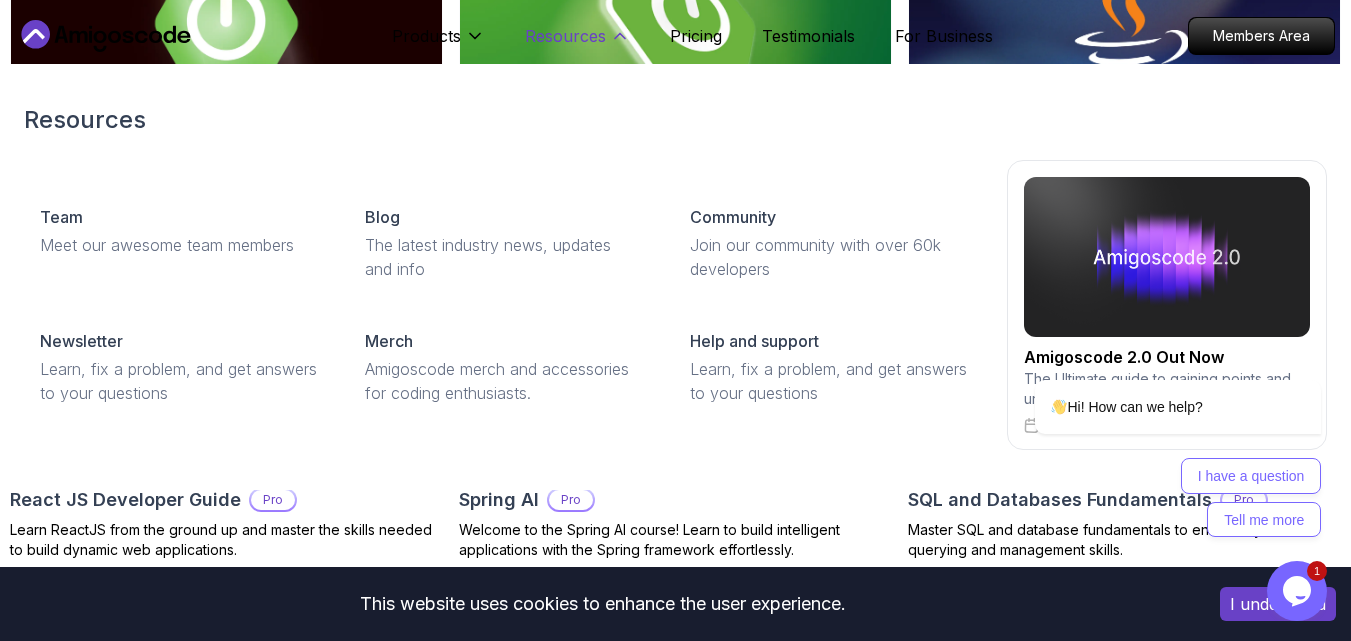 click on "Resources" at bounding box center [565, 36] 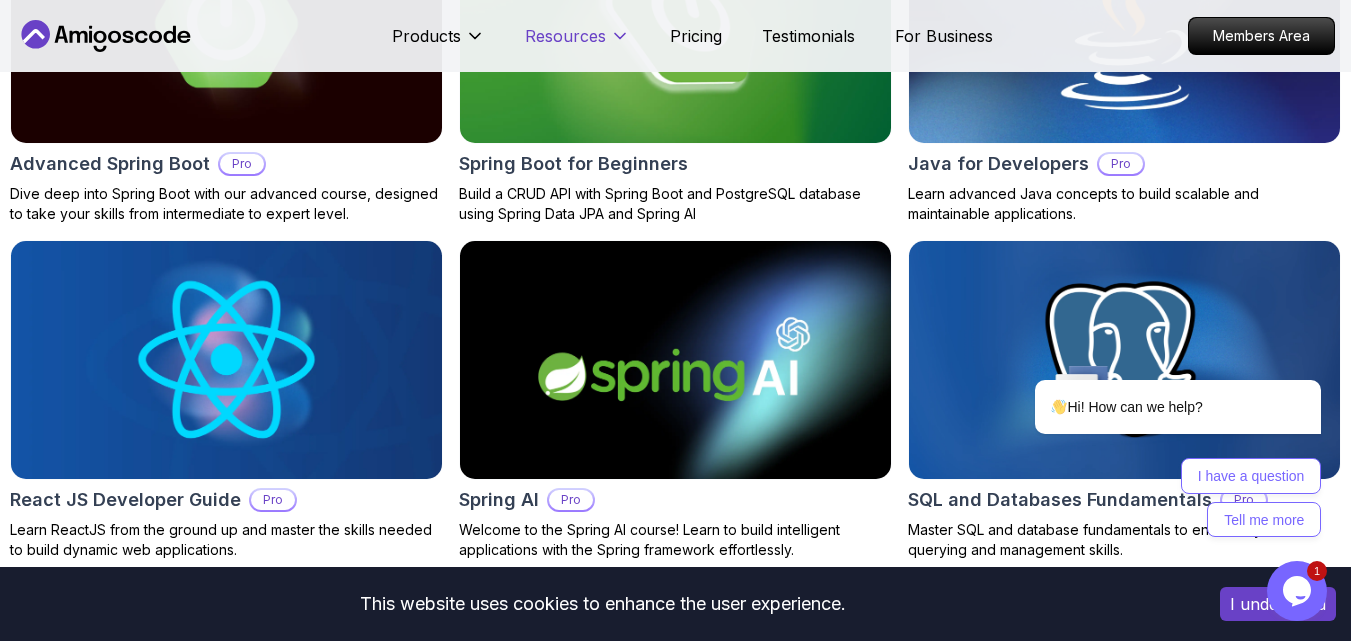 click on "Resources" at bounding box center (565, 36) 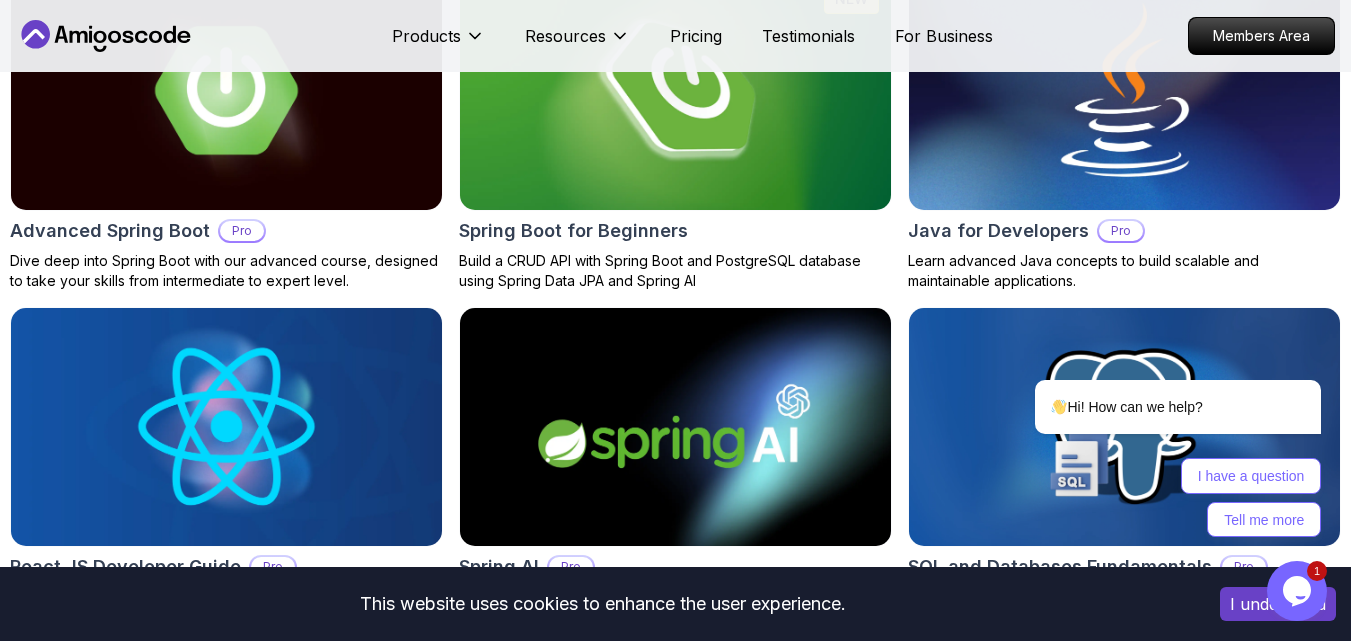 scroll, scrollTop: 1208, scrollLeft: 0, axis: vertical 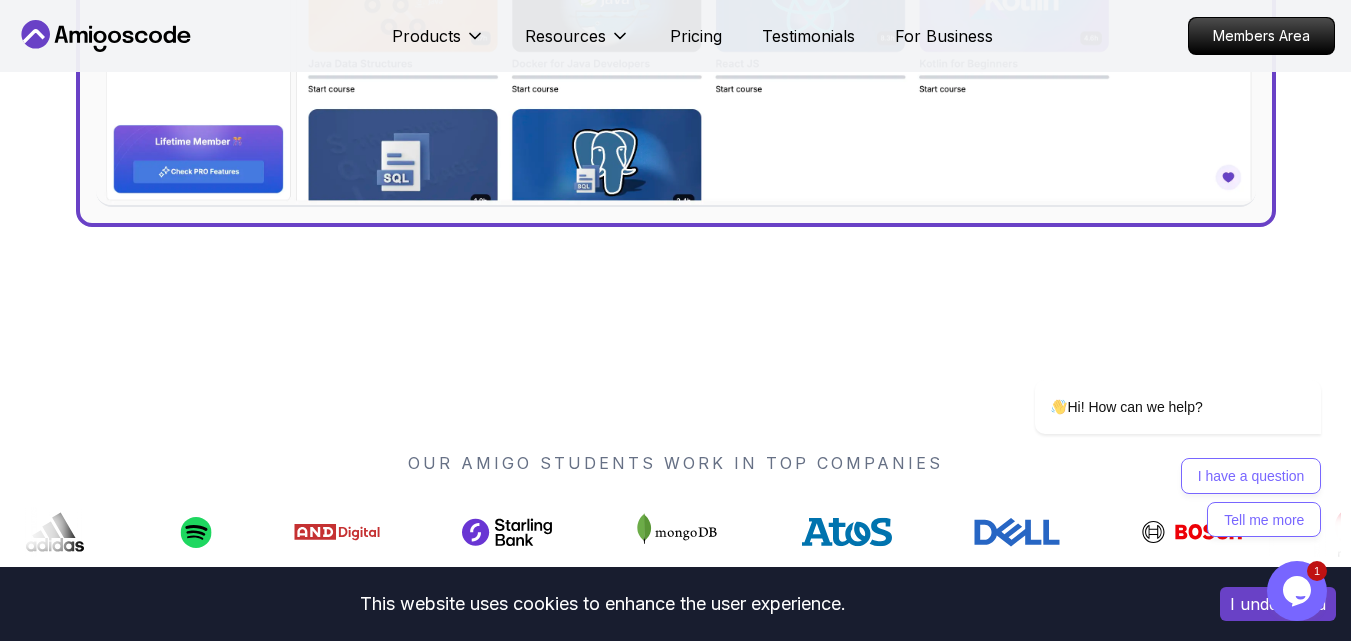 type 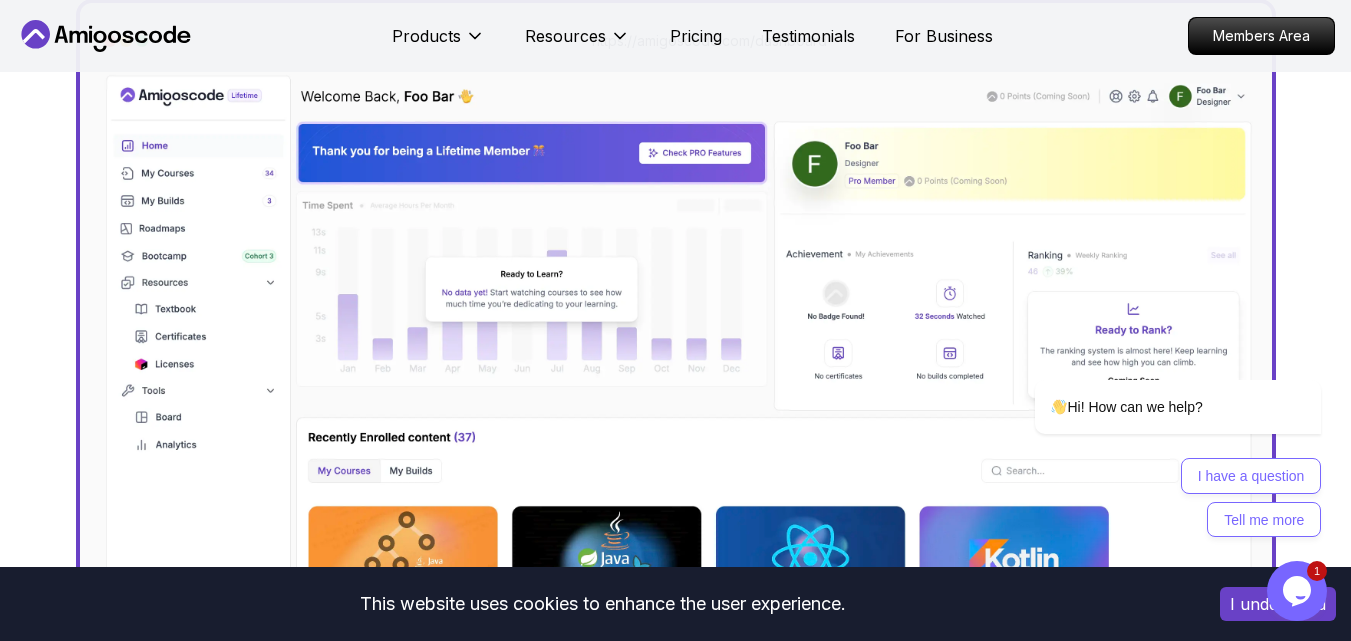 scroll, scrollTop: 88, scrollLeft: 0, axis: vertical 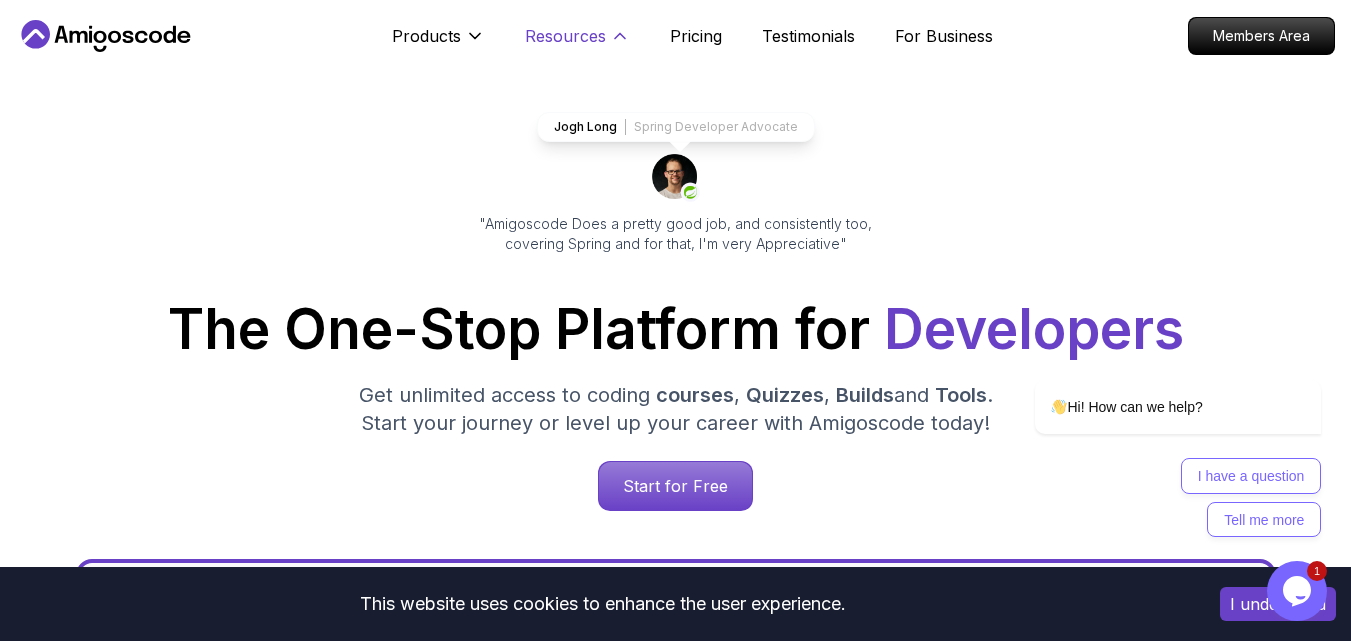 click 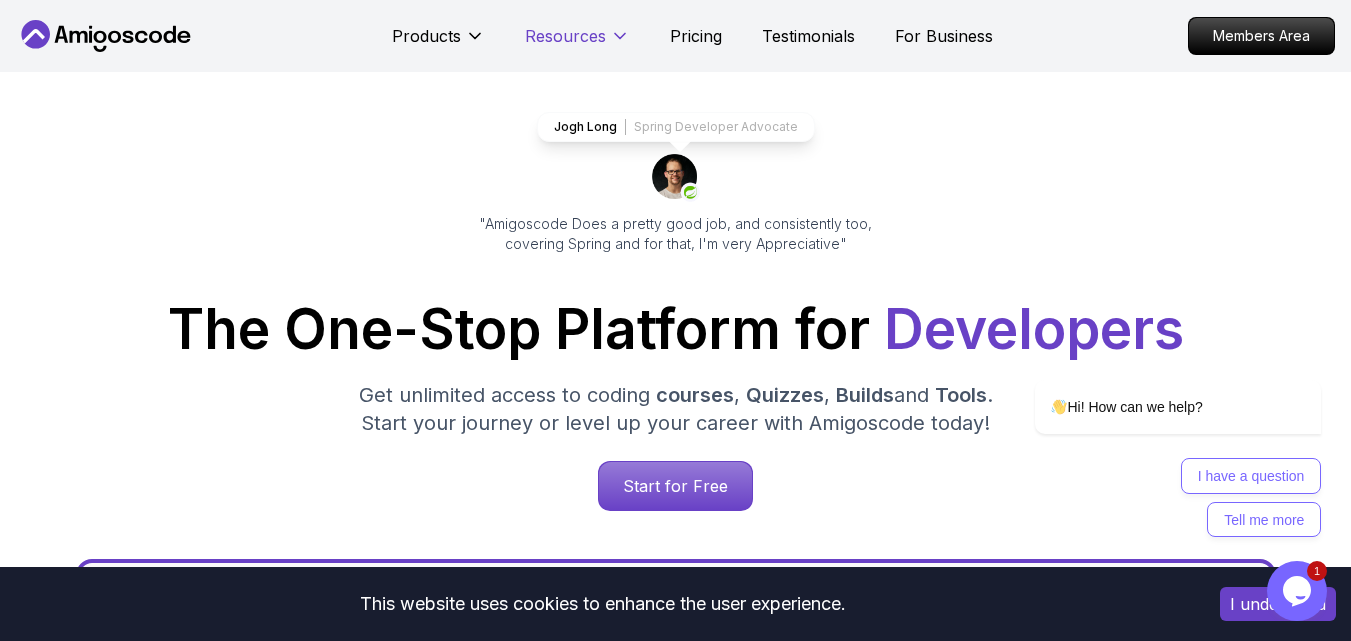 click 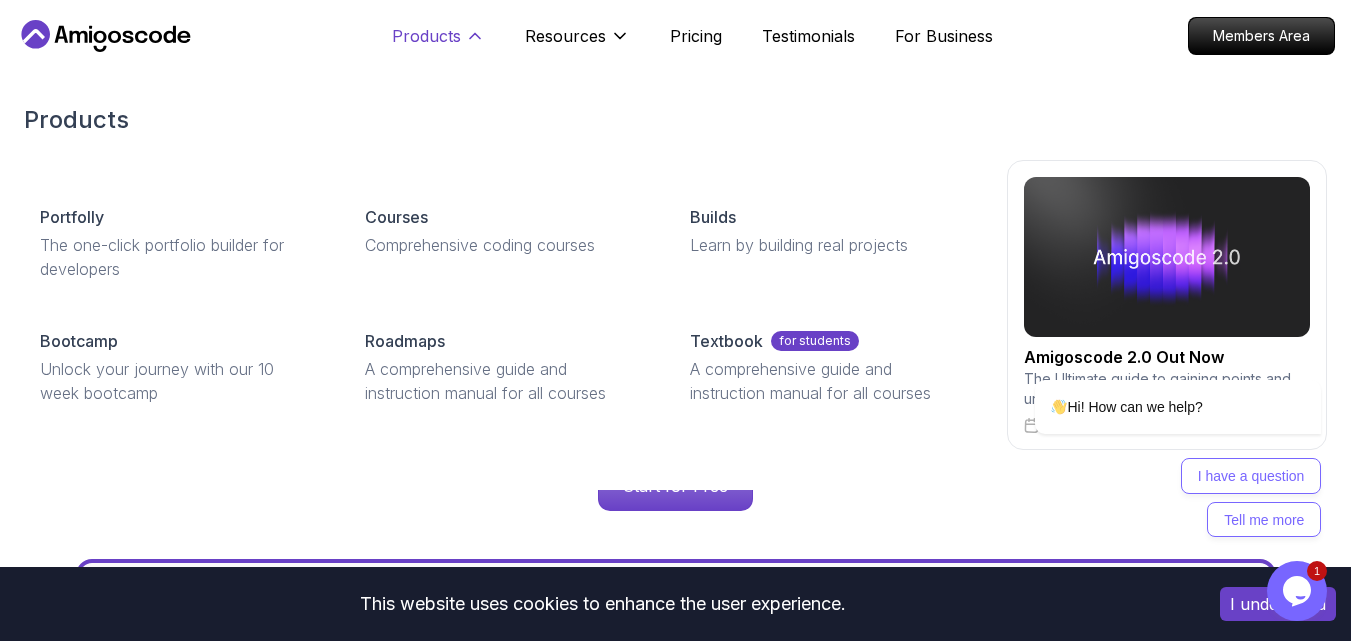 click 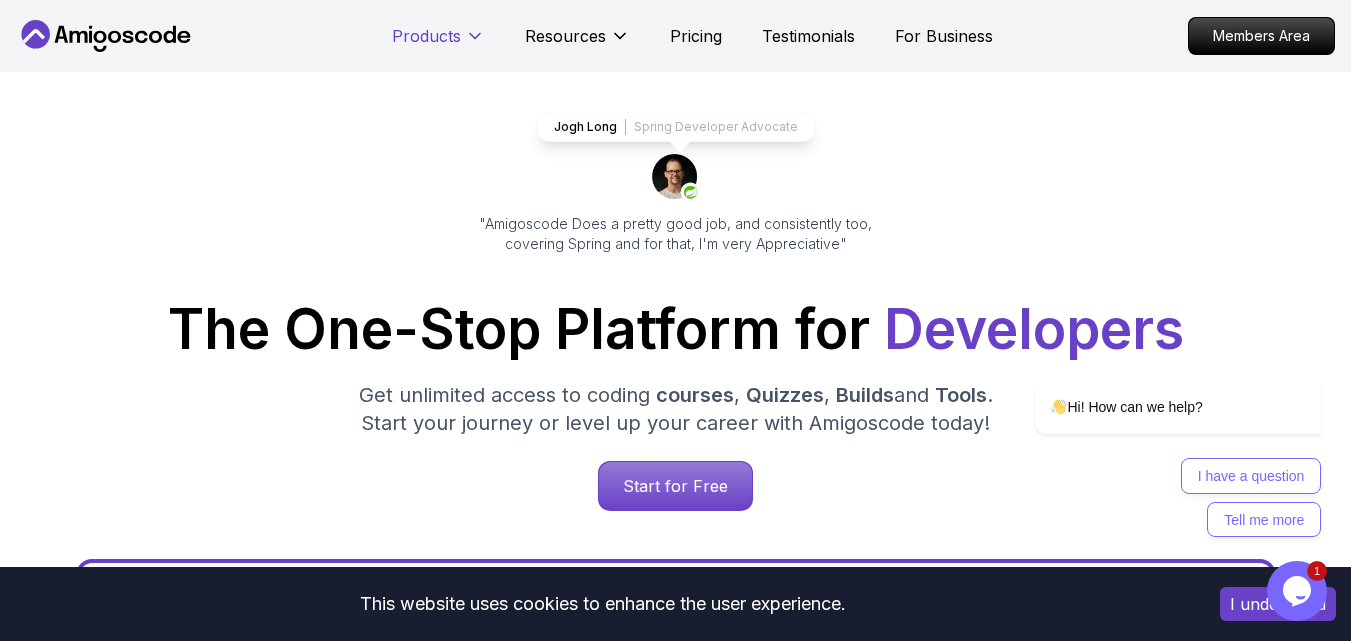 click 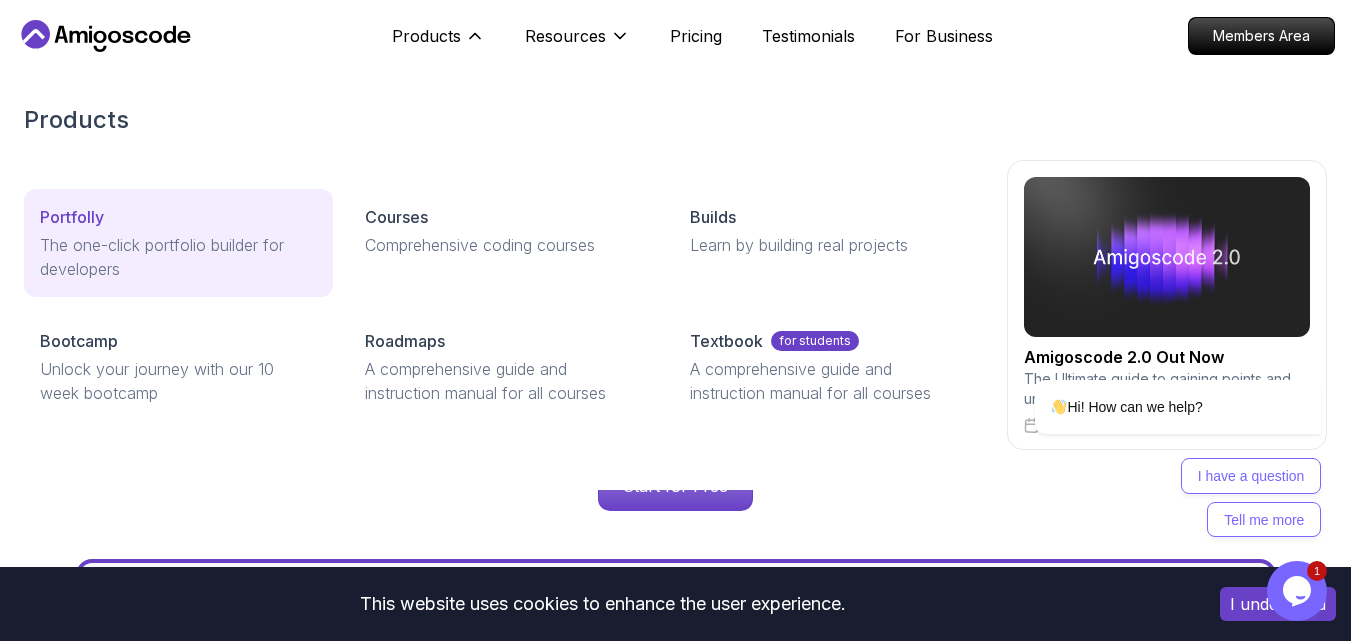 click on "Portfolly The one-click portfolio builder for developers" at bounding box center (178, 243) 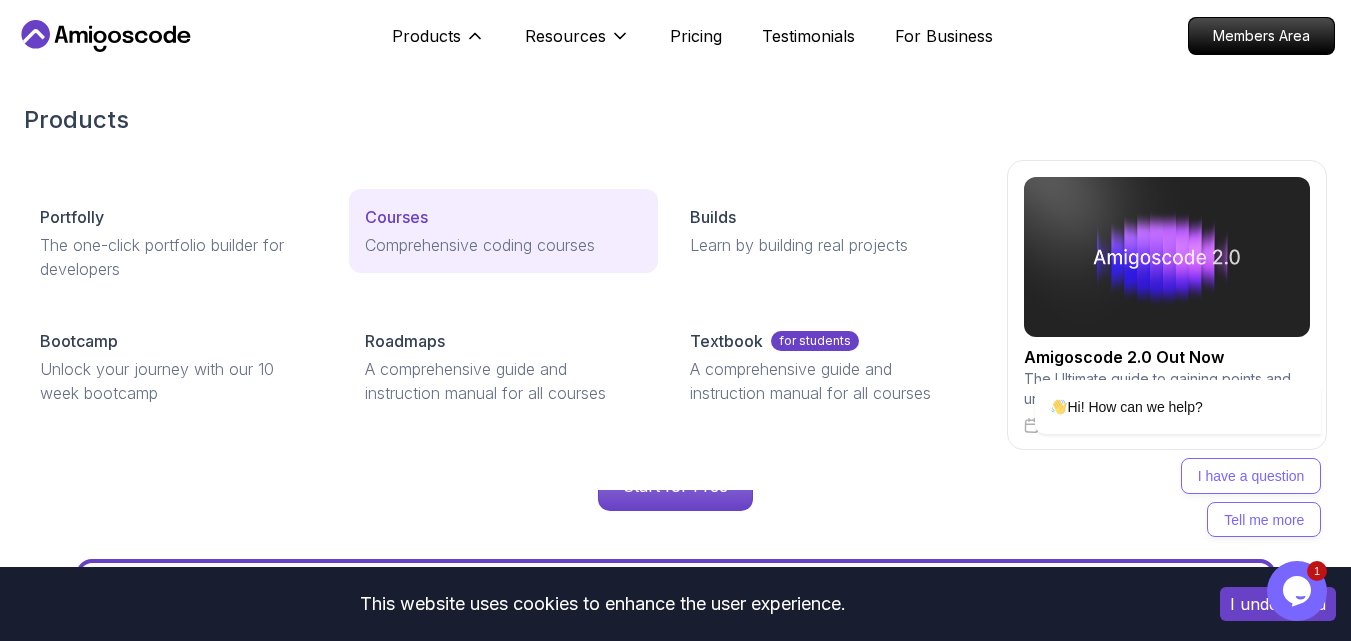 click on "Comprehensive coding courses" at bounding box center (503, 245) 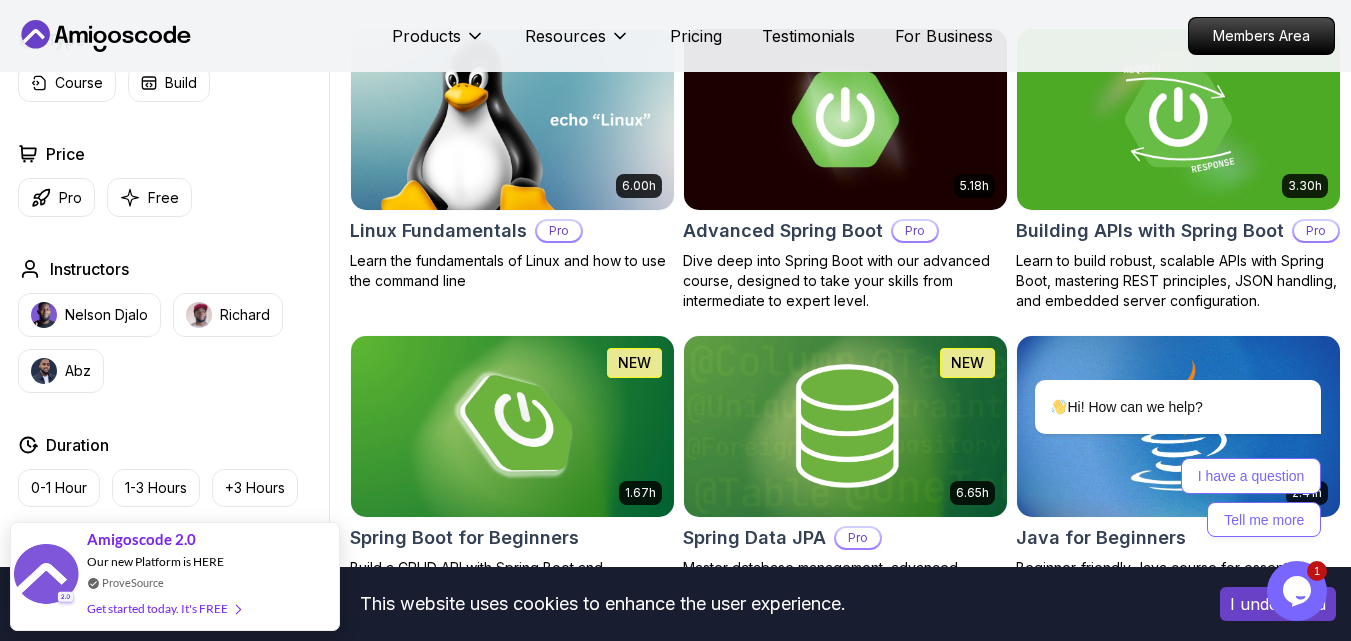 scroll, scrollTop: 640, scrollLeft: 0, axis: vertical 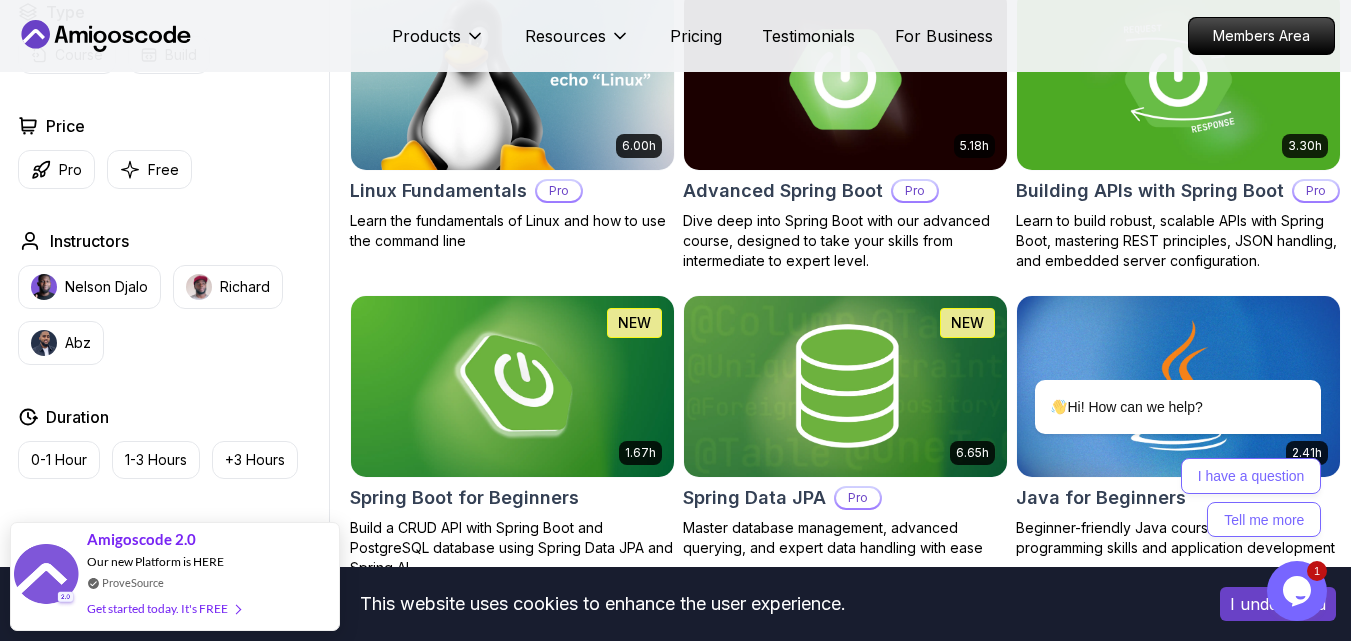 click at bounding box center [845, 79] 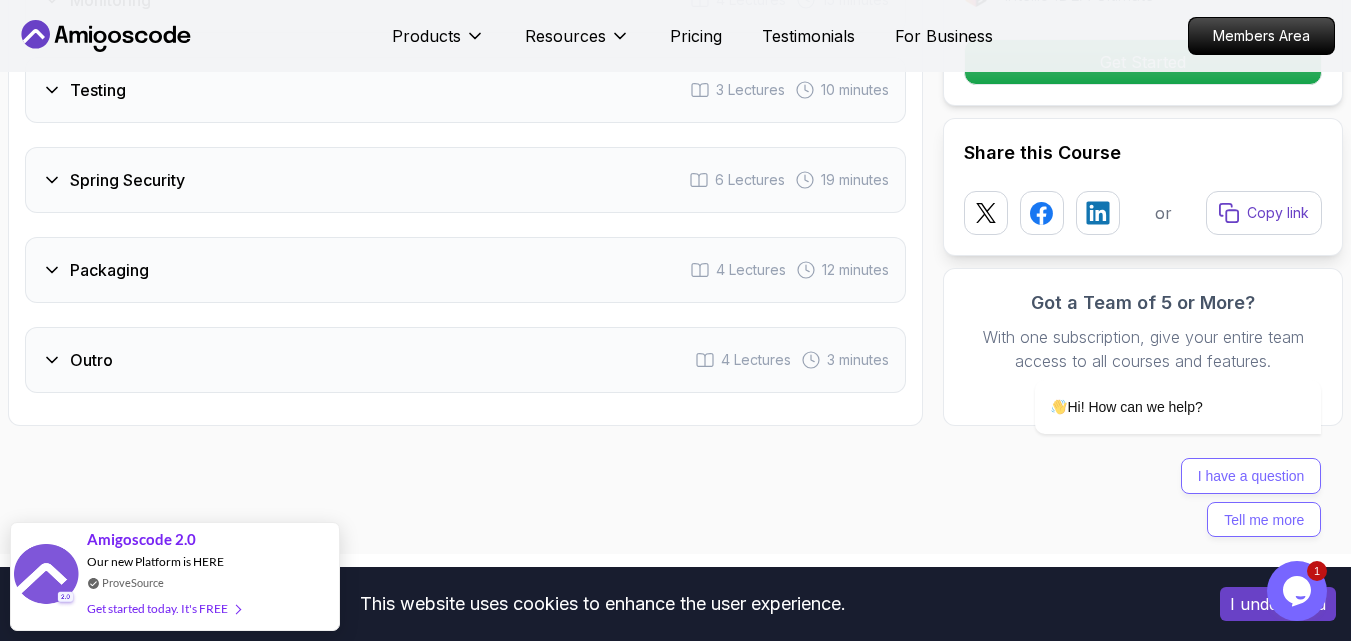 scroll, scrollTop: 3840, scrollLeft: 0, axis: vertical 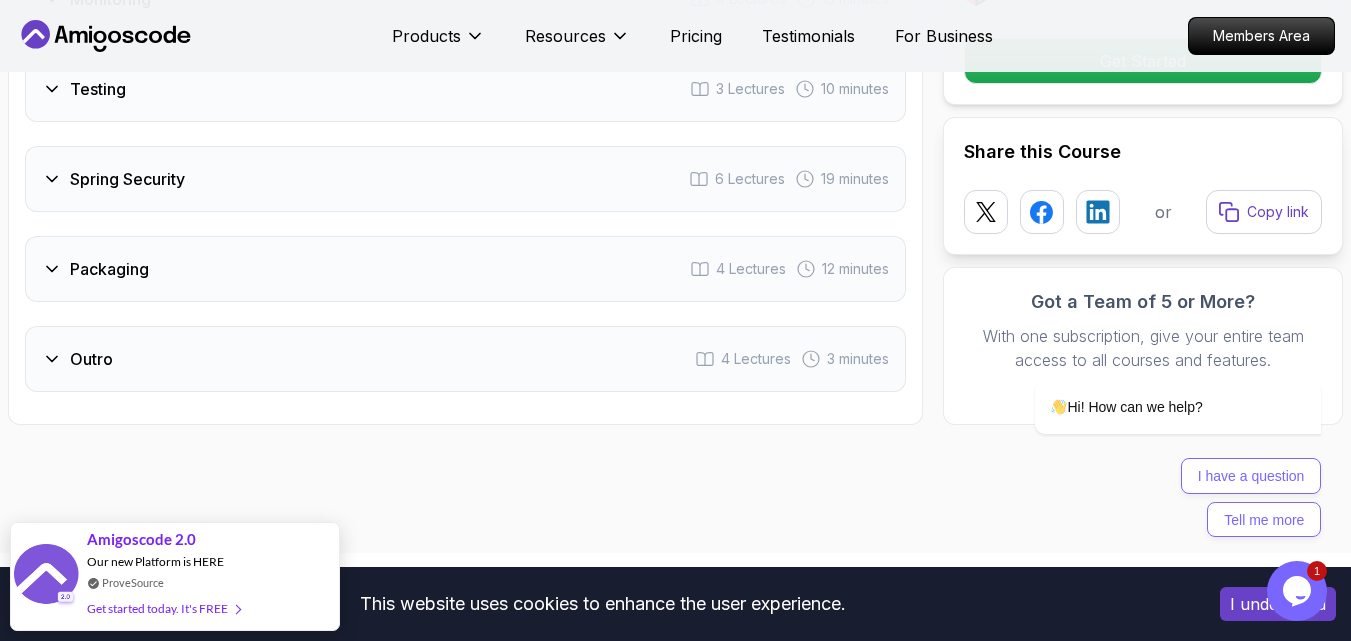 click on "Spring Security 6   Lectures     19 minutes" at bounding box center [465, 179] 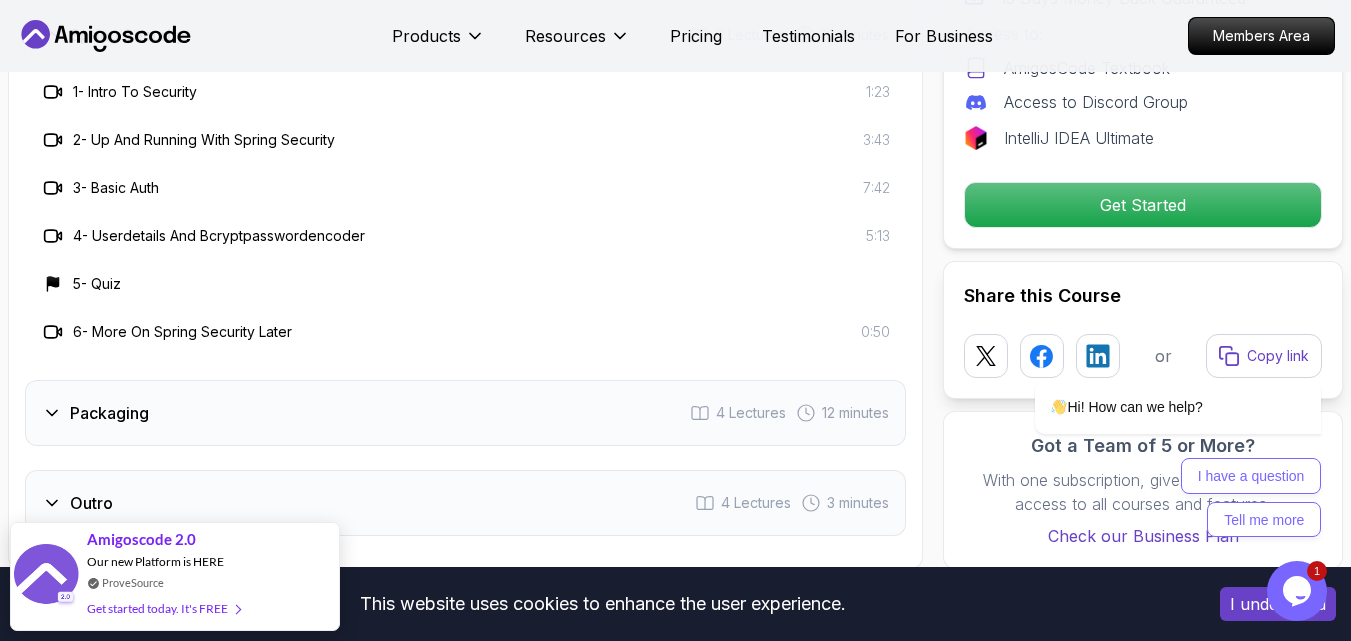 scroll, scrollTop: 3696, scrollLeft: 0, axis: vertical 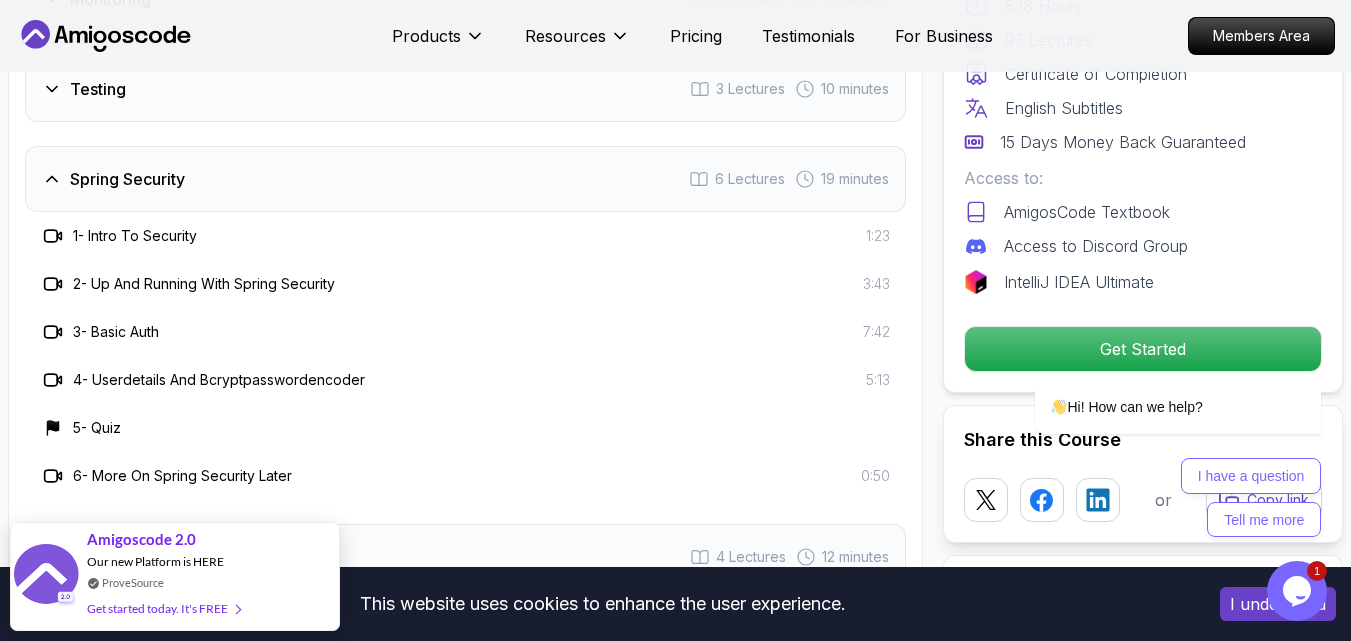 type 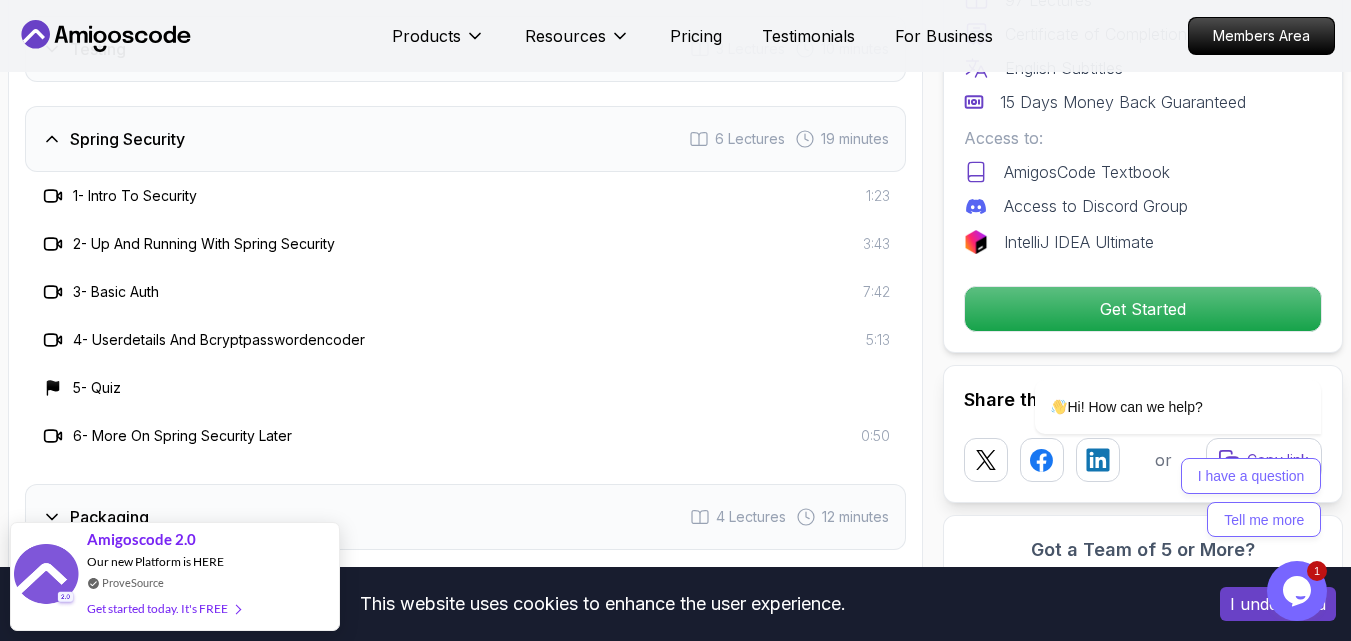 scroll, scrollTop: 3896, scrollLeft: 0, axis: vertical 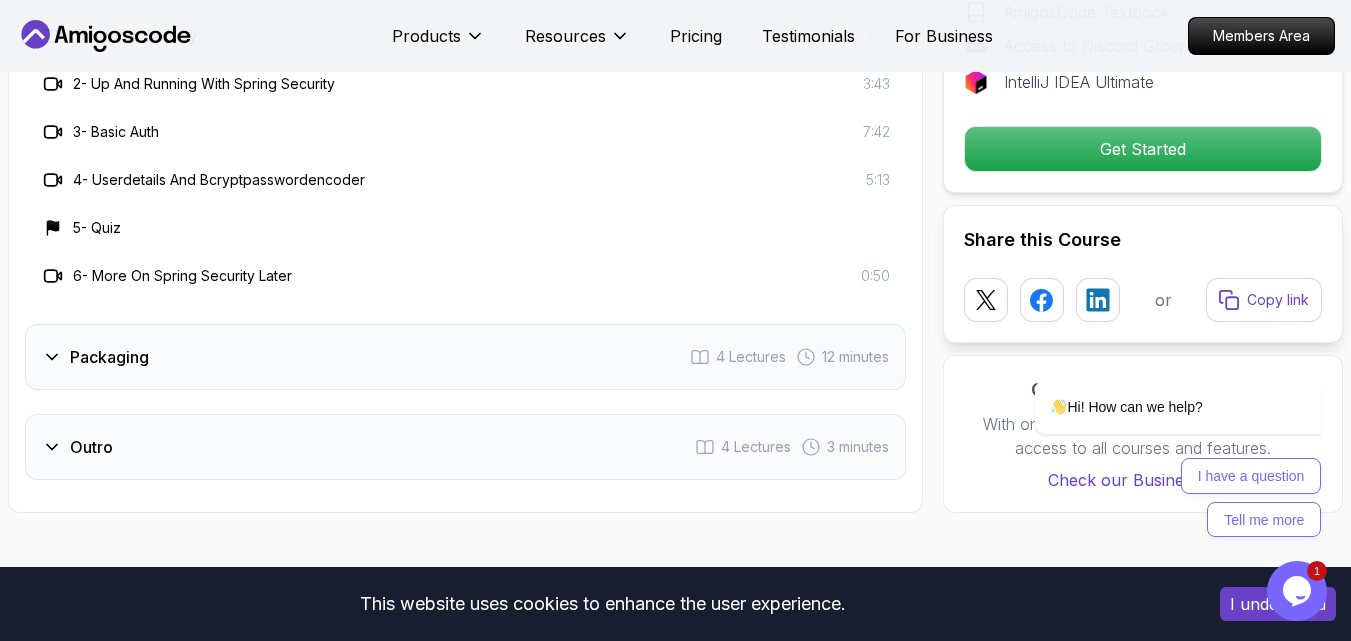 click on "Outro 4   Lectures     3 minutes" at bounding box center [465, 447] 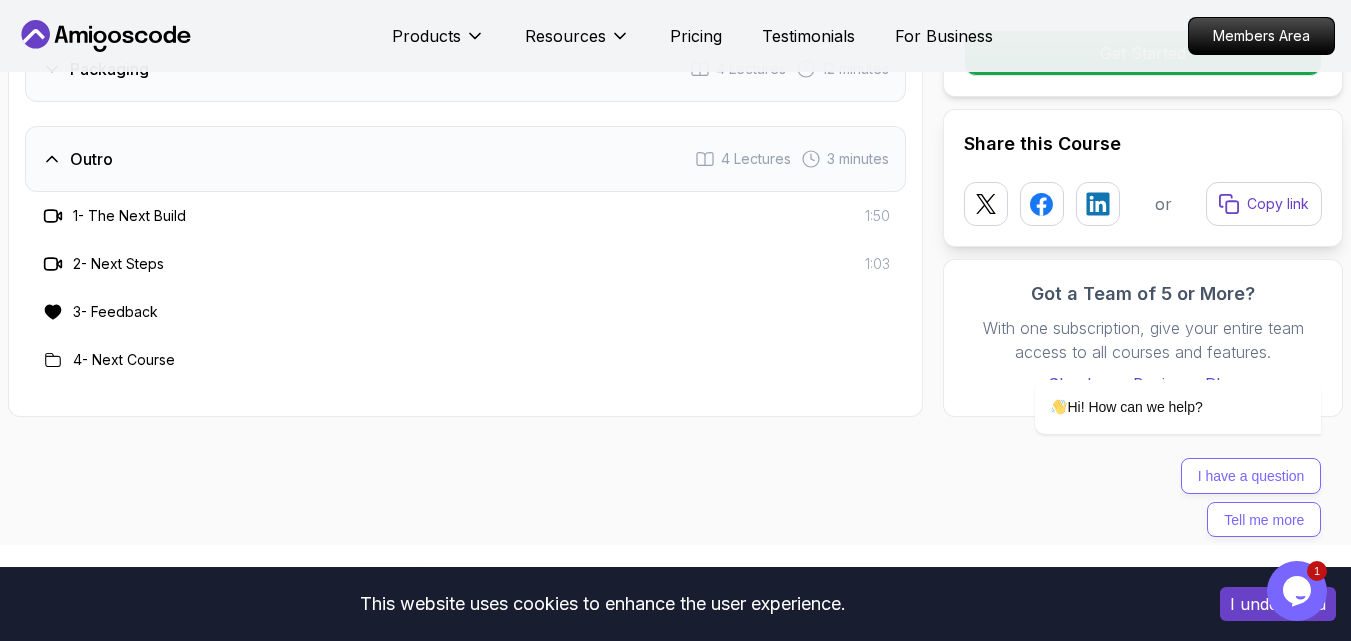 type 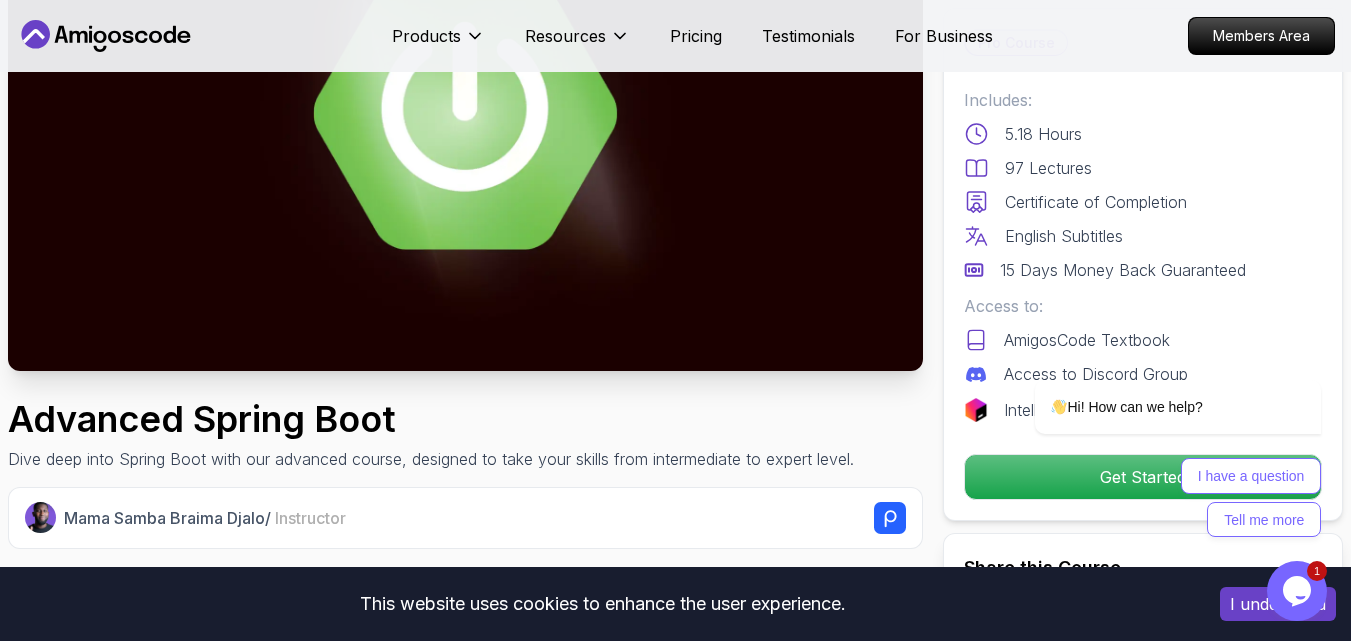 scroll, scrollTop: 0, scrollLeft: 0, axis: both 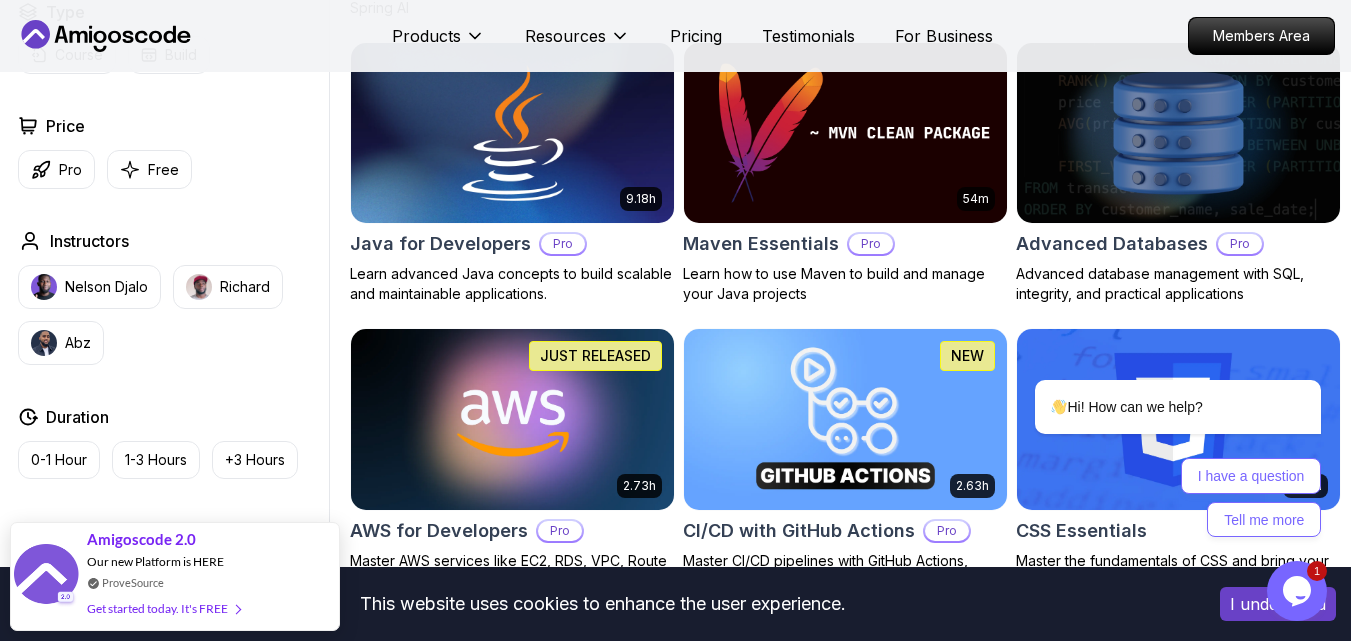 click at bounding box center [512, 133] 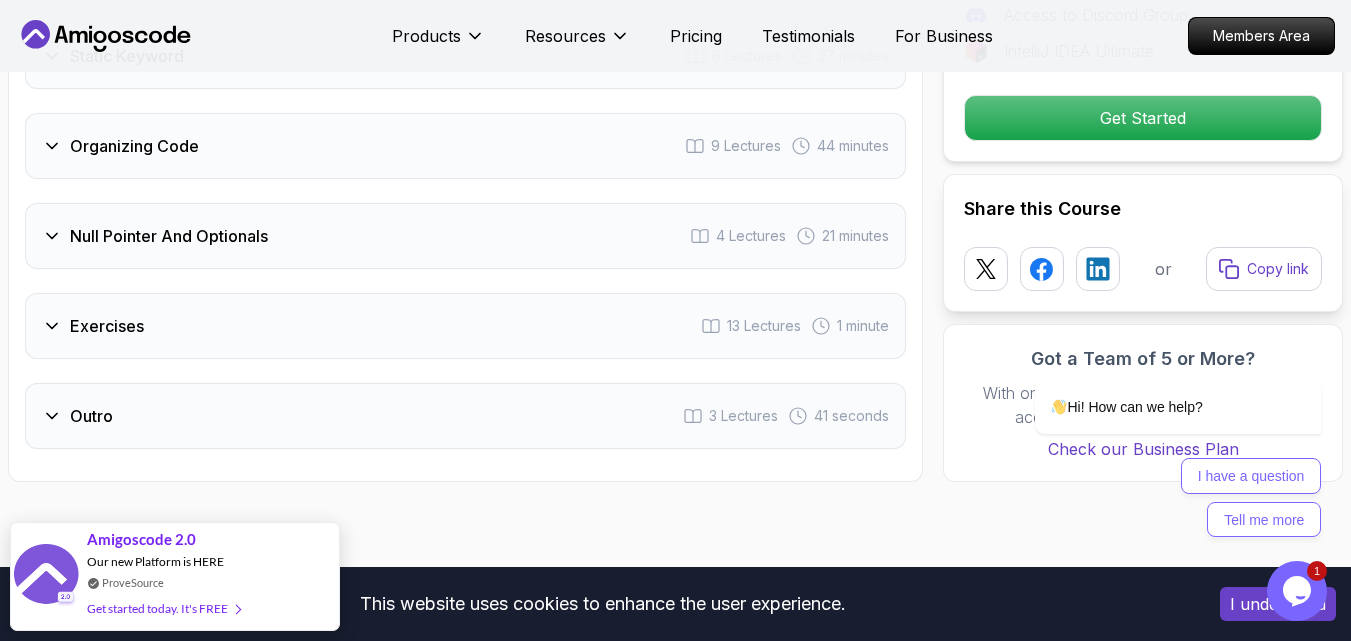 scroll, scrollTop: 3840, scrollLeft: 0, axis: vertical 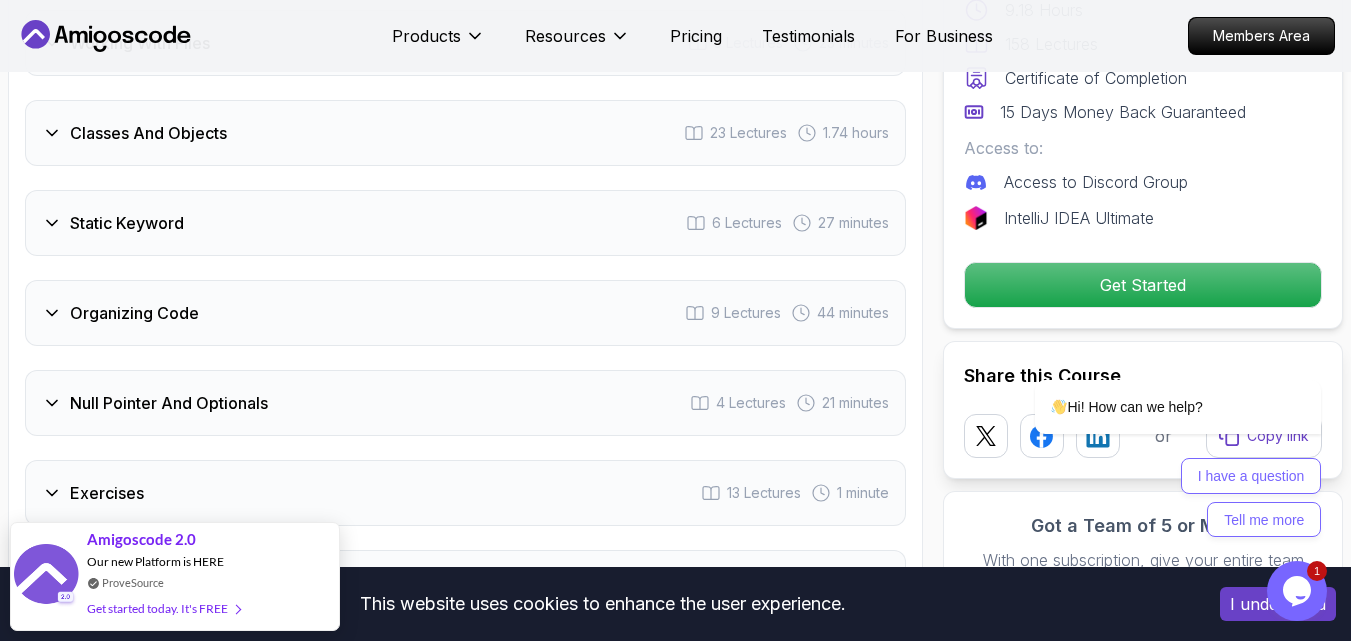 click on "Null Pointer And Optionals 4   Lectures     21 minutes" at bounding box center (465, 403) 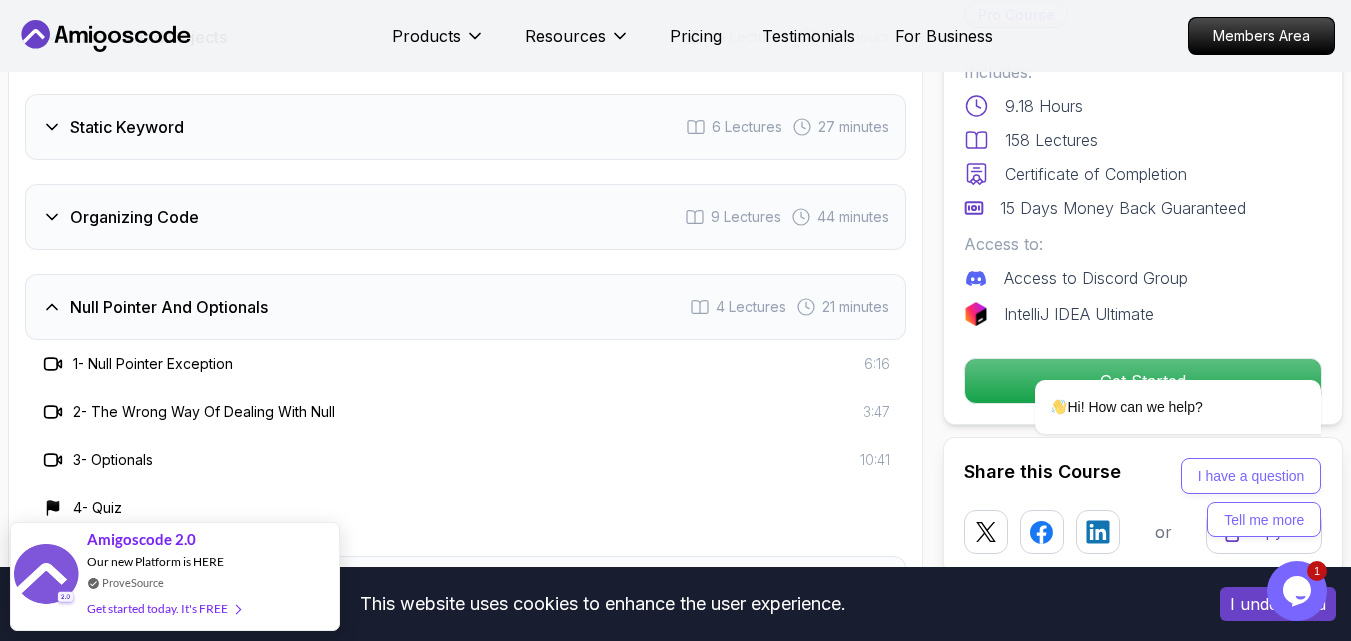 scroll, scrollTop: 3744, scrollLeft: 0, axis: vertical 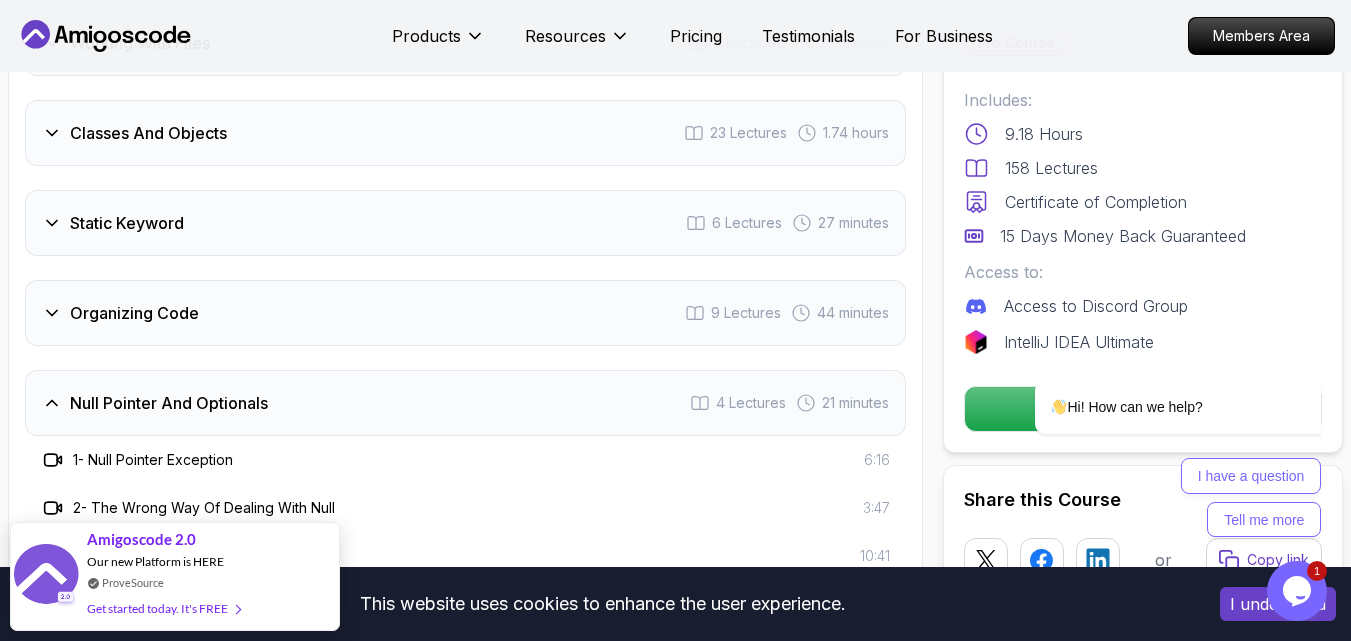 click on "Organizing Code 9   Lectures     44 minutes" at bounding box center [465, 313] 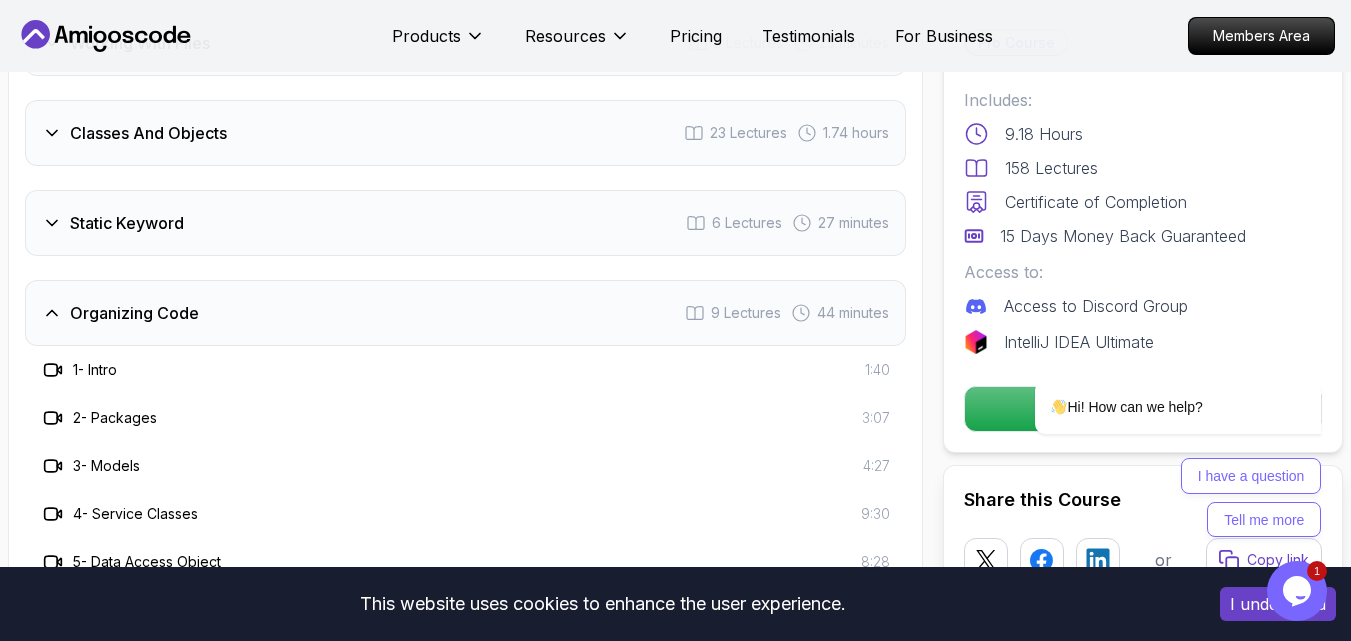 click on "Static Keyword 6   Lectures     27 minutes" at bounding box center [465, 223] 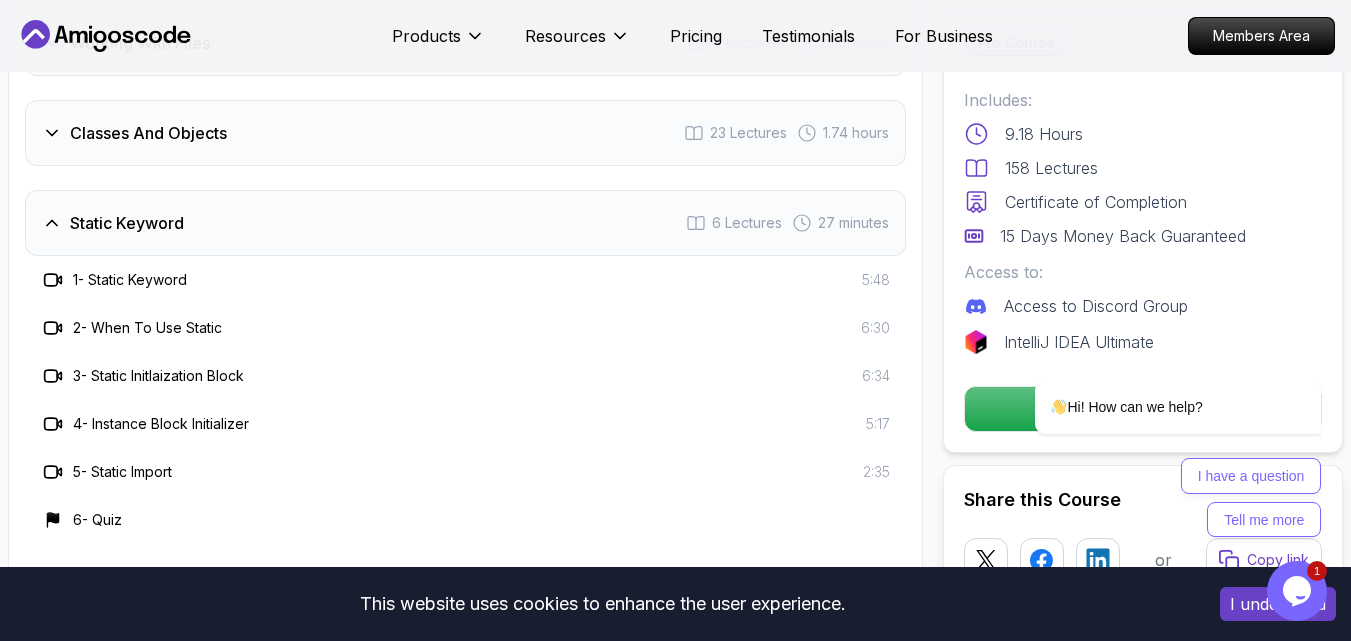type 